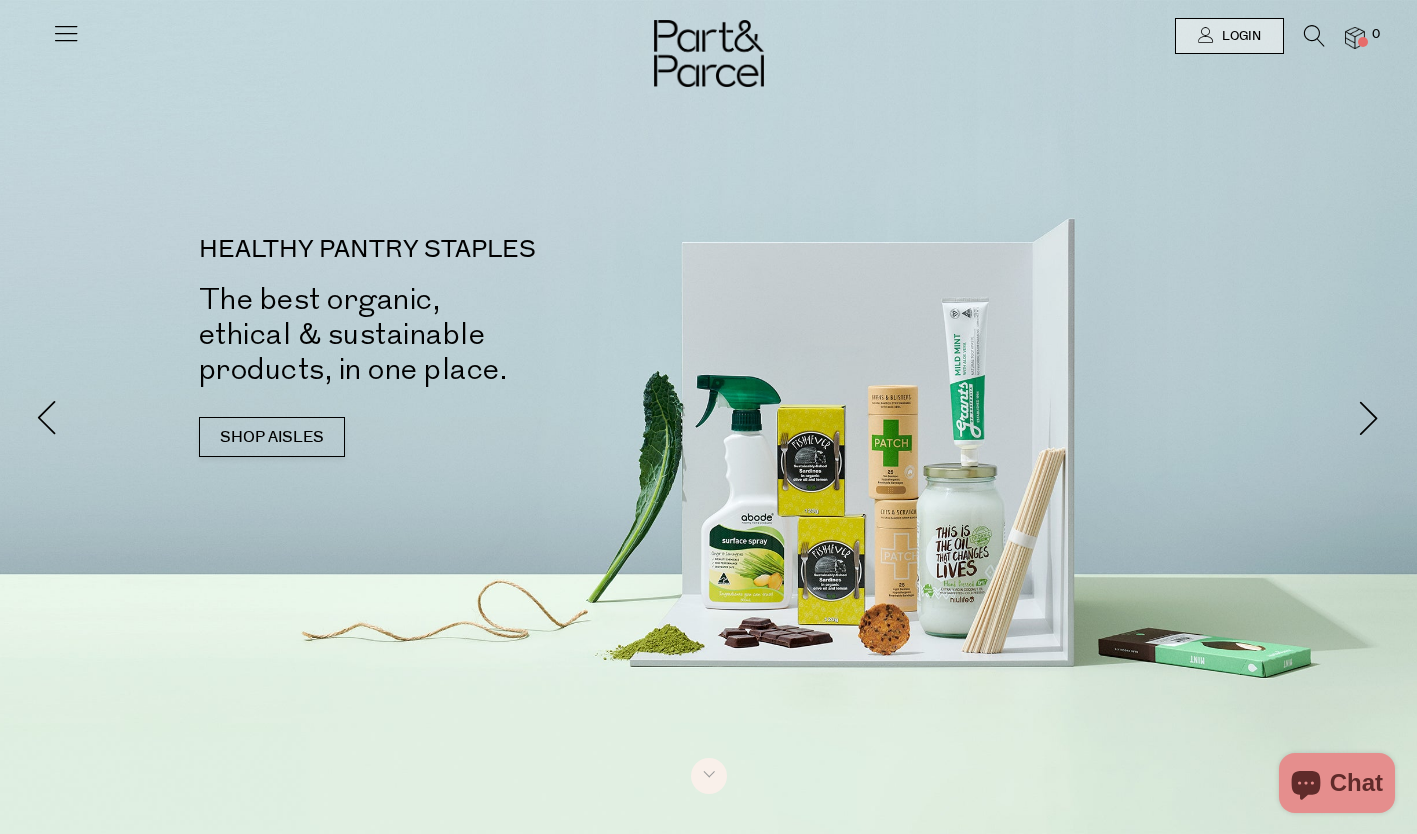 scroll, scrollTop: 0, scrollLeft: 0, axis: both 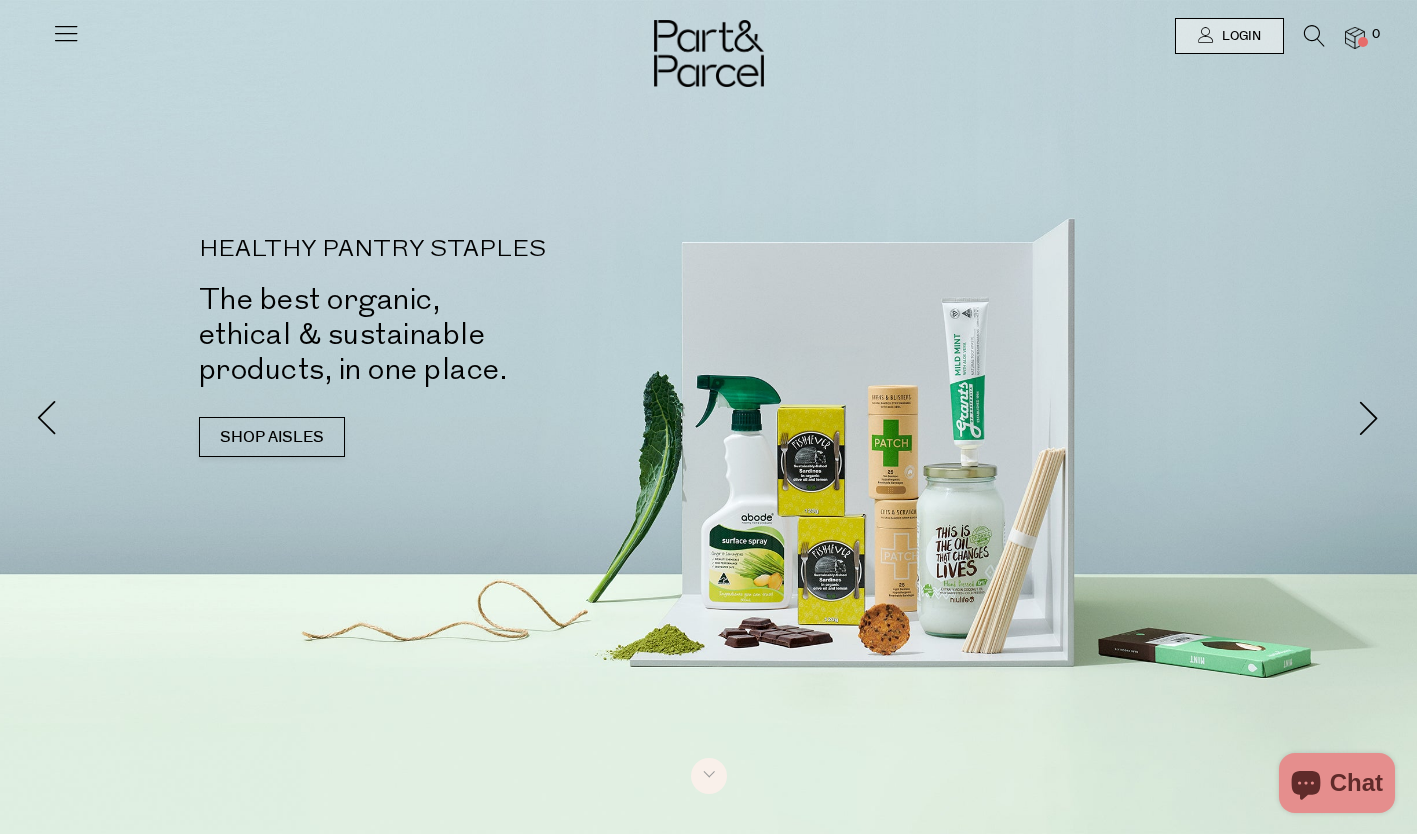 click on "SHOP AISLES" at bounding box center [272, 437] 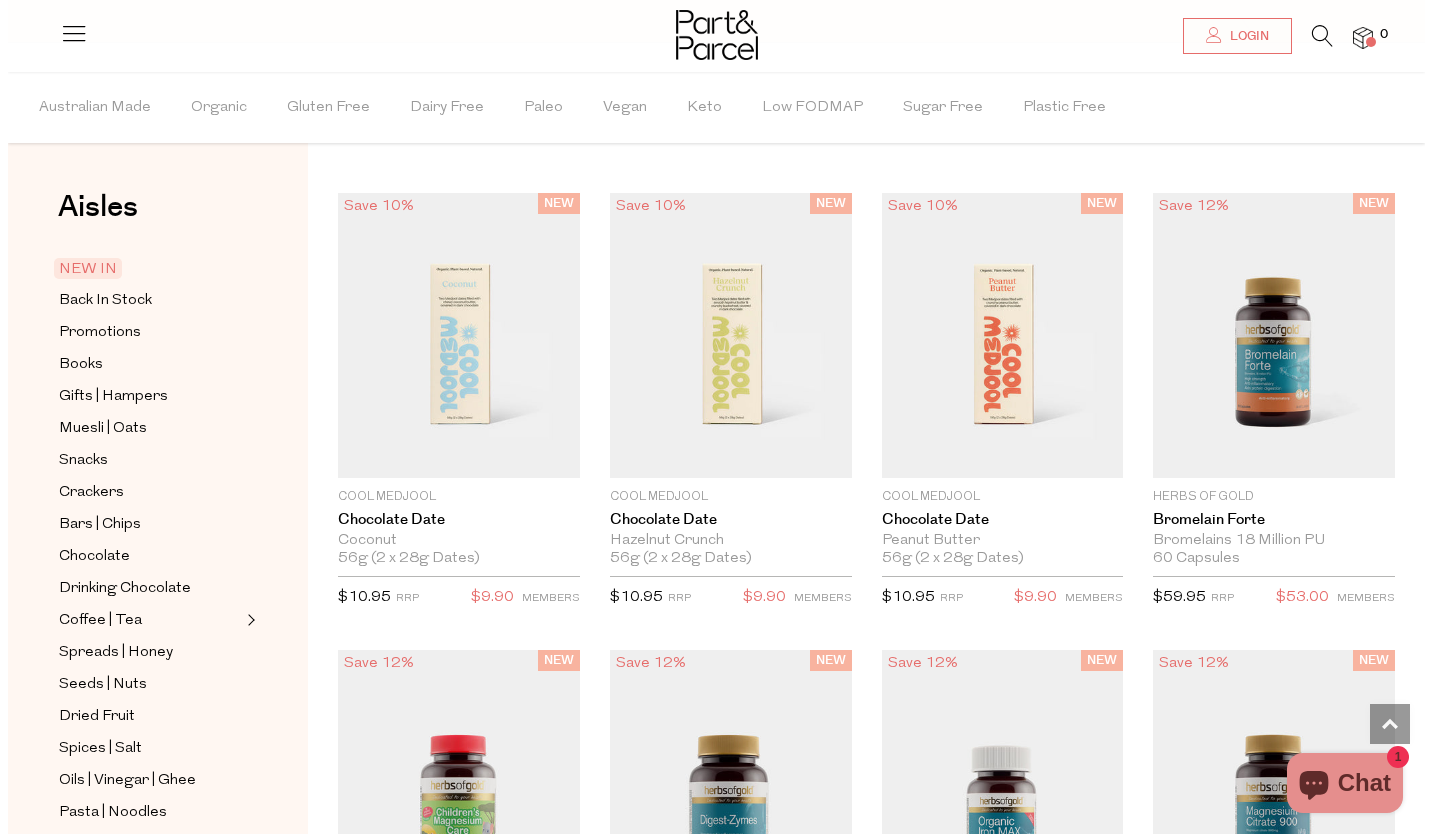 scroll, scrollTop: 1656, scrollLeft: 0, axis: vertical 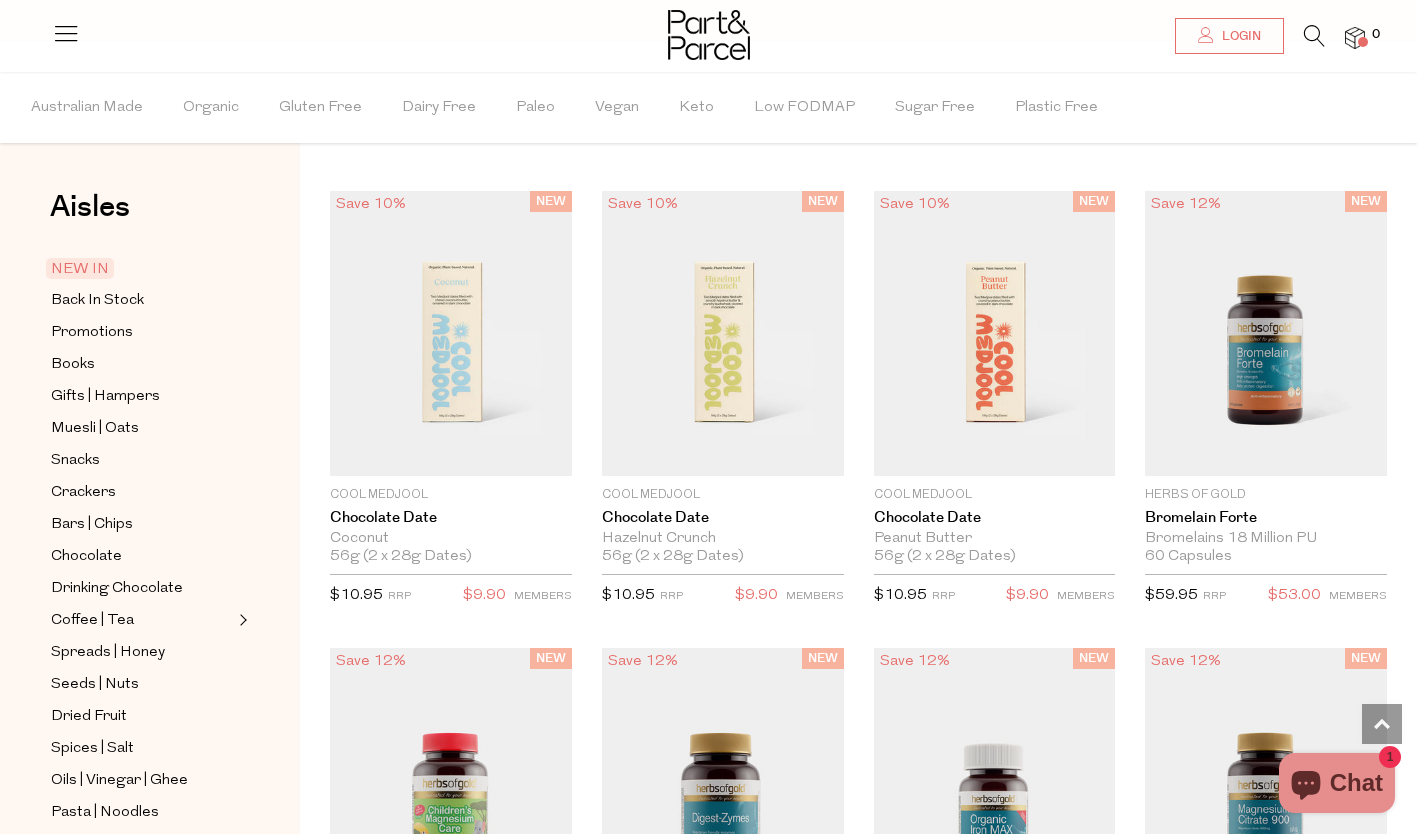 click at bounding box center [1314, 36] 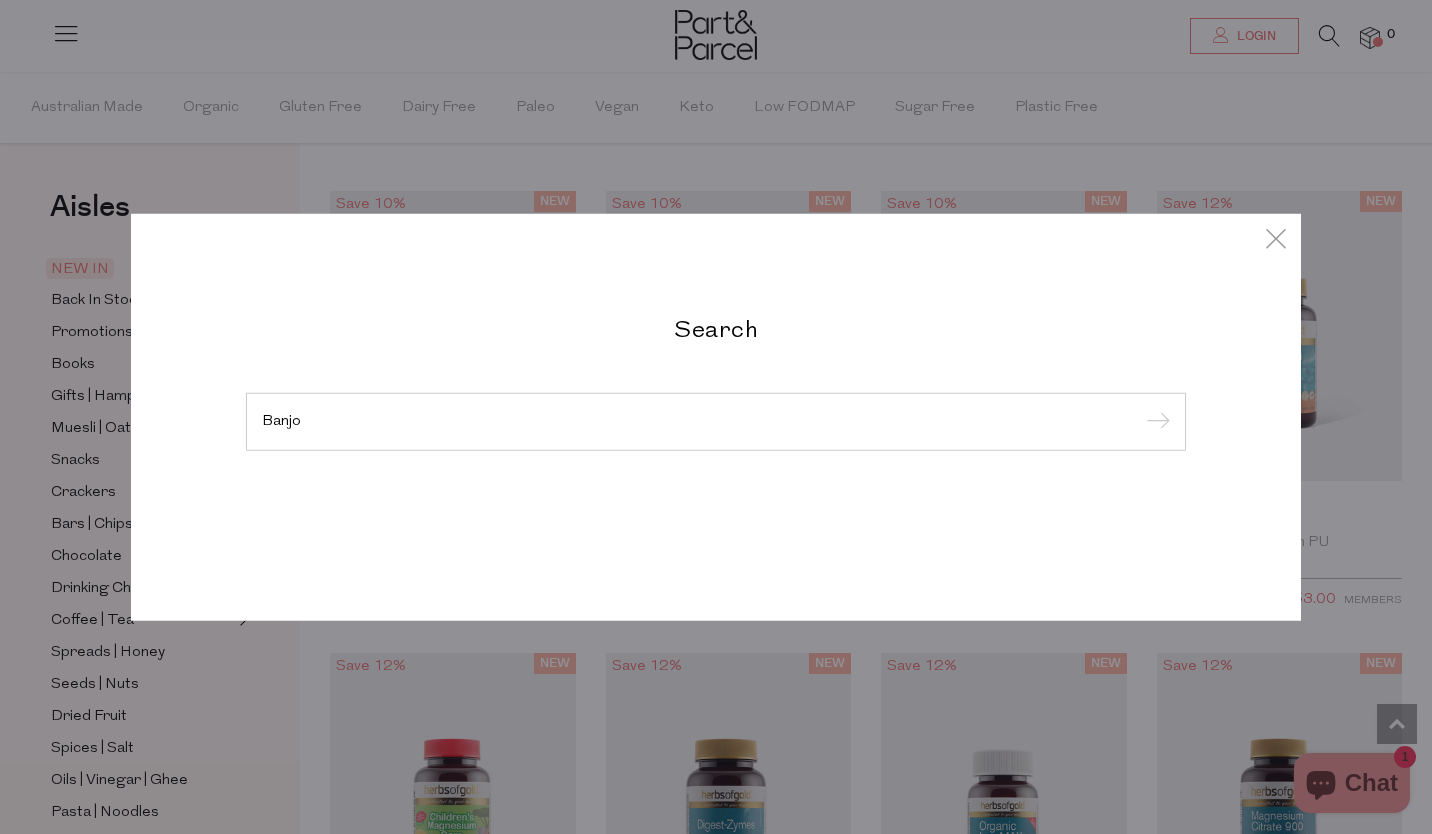 type on "Banjo" 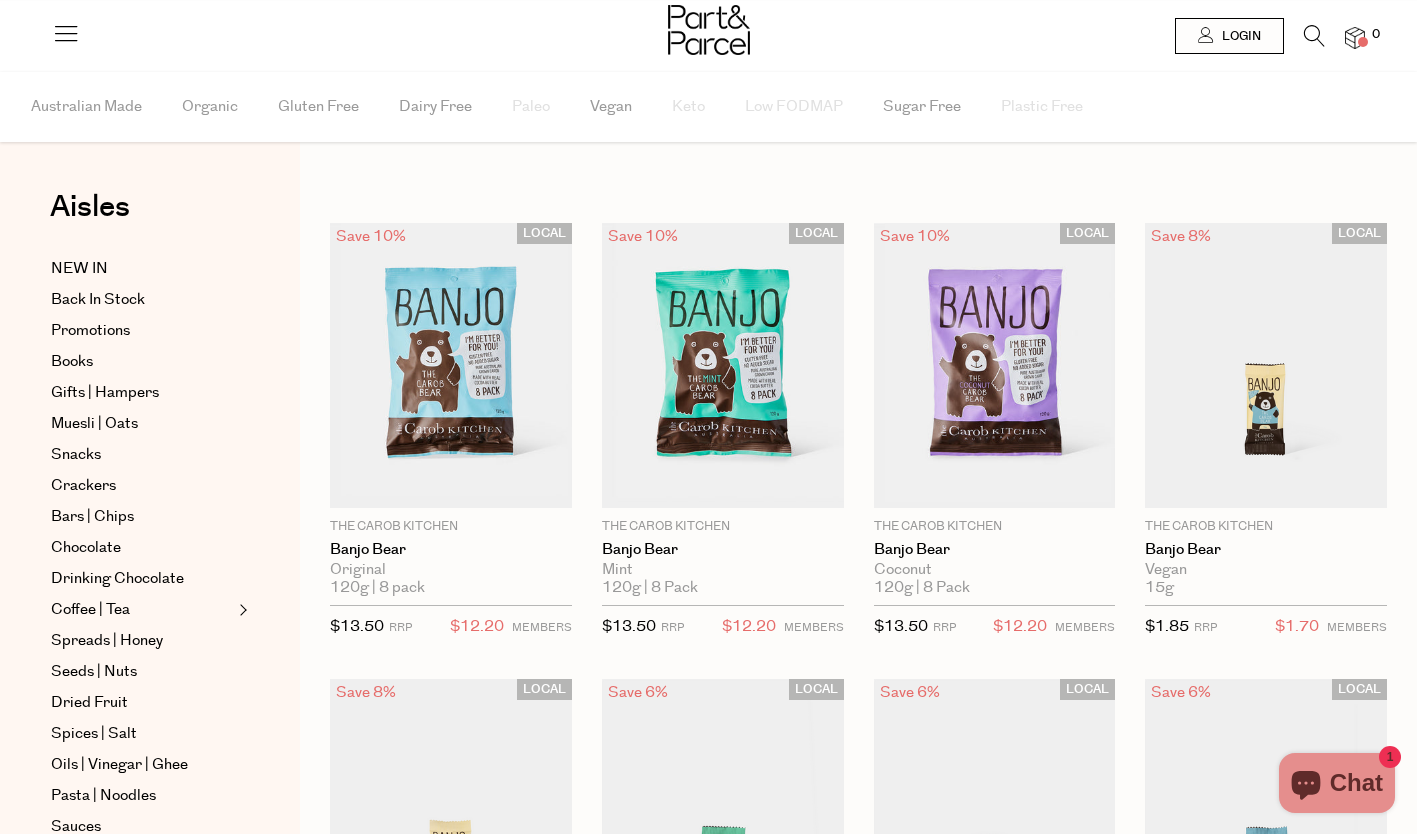 scroll, scrollTop: 0, scrollLeft: 0, axis: both 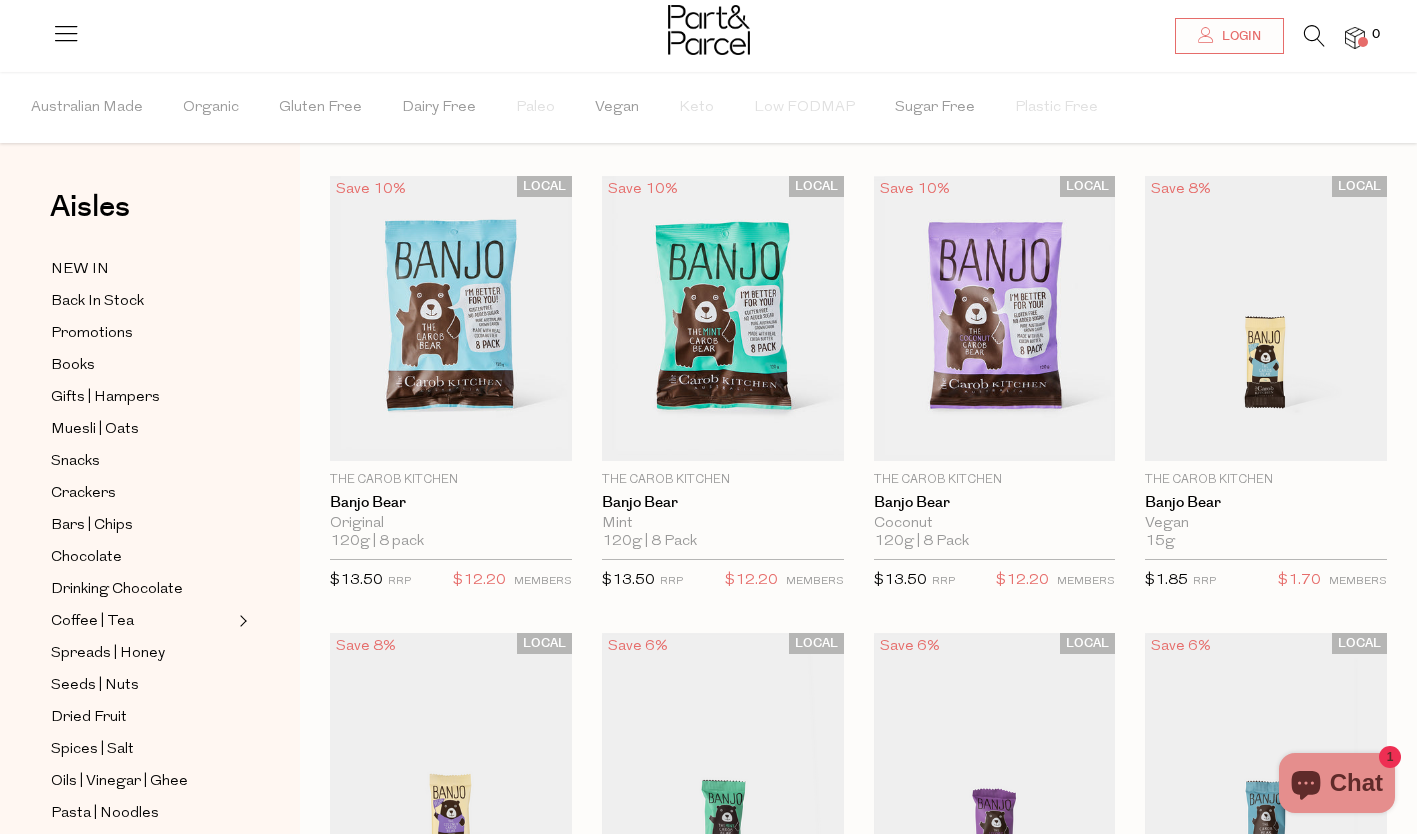 click on "Add To Parcel" at bounding box center [451, 307] 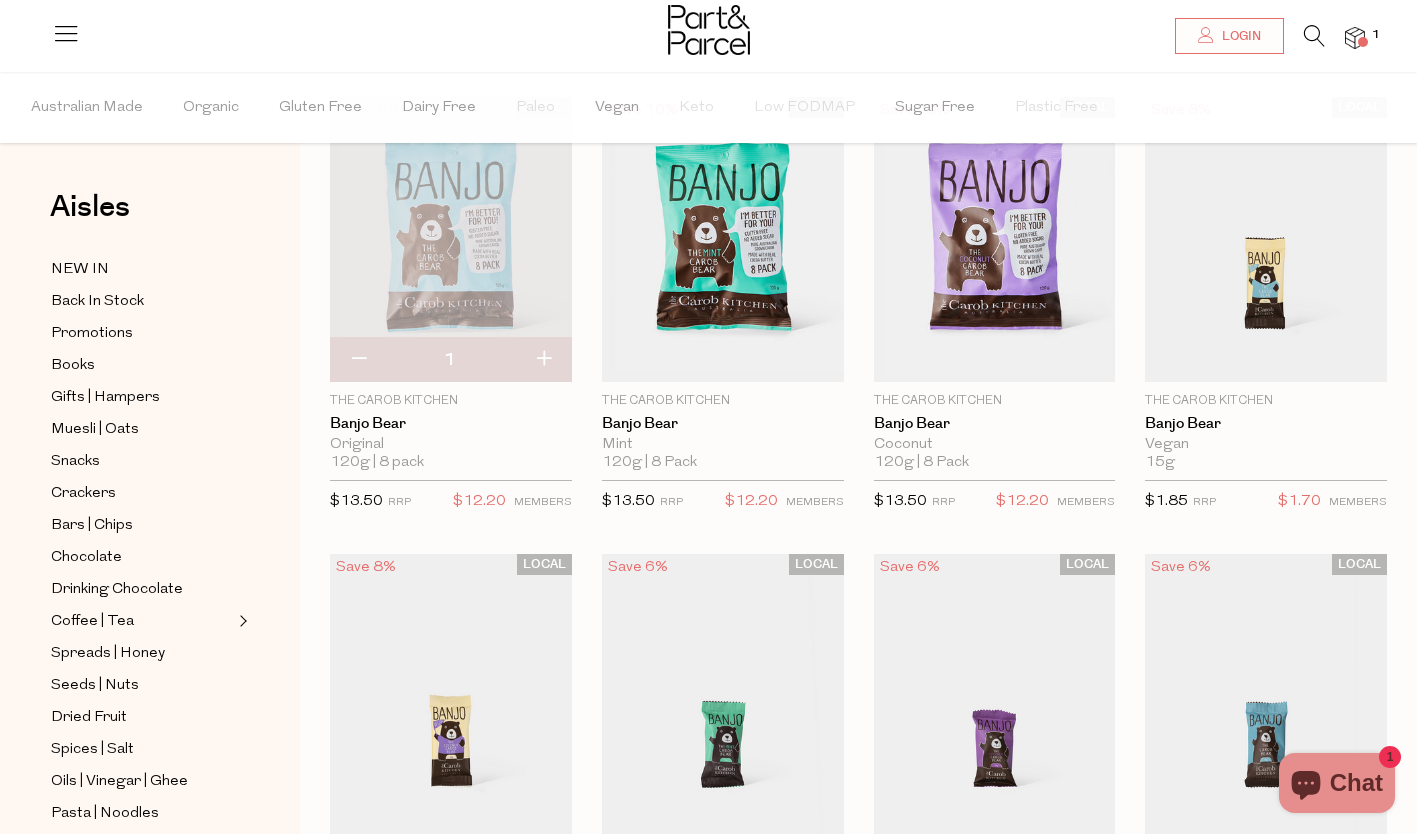 scroll, scrollTop: 125, scrollLeft: 0, axis: vertical 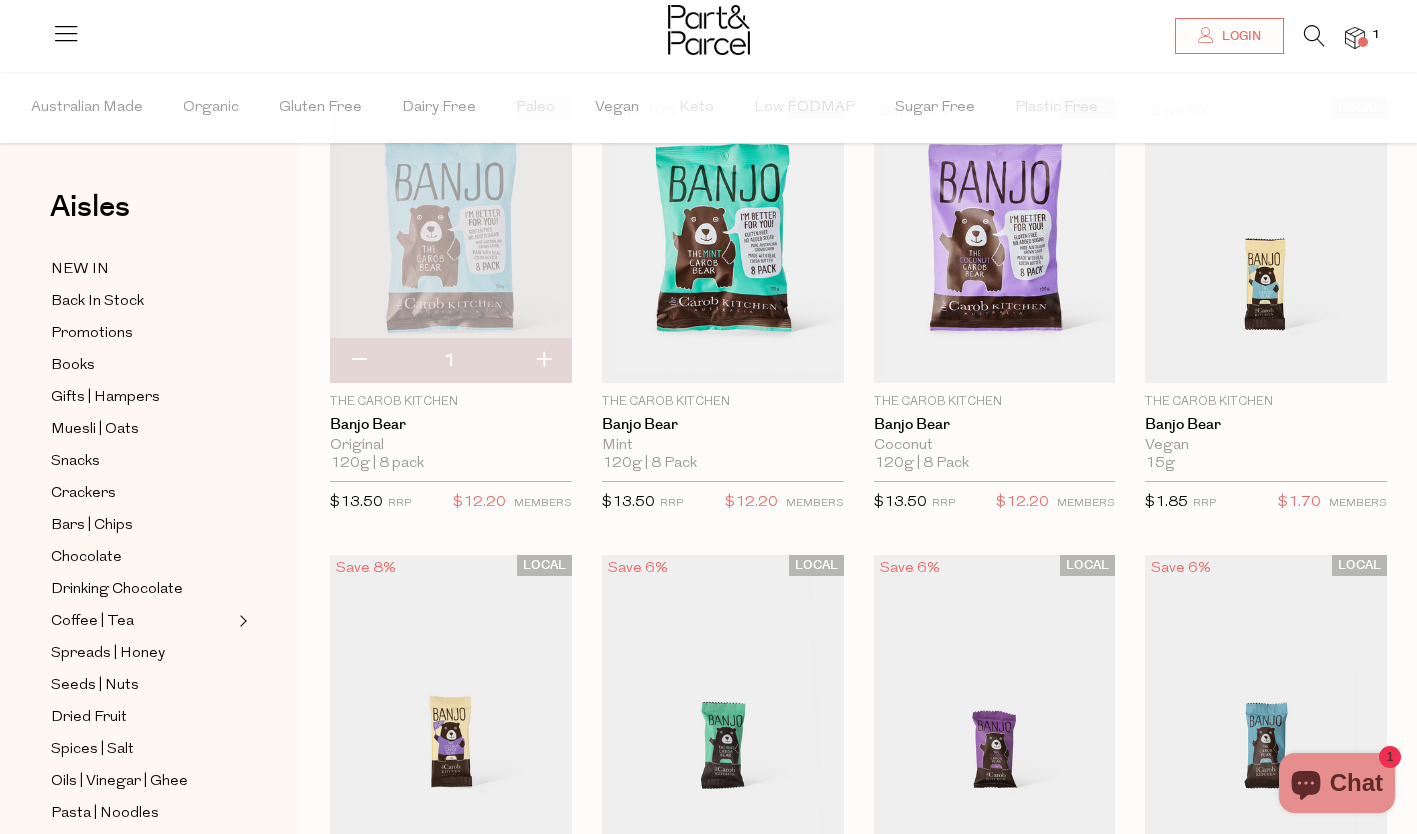 click at bounding box center (543, 361) 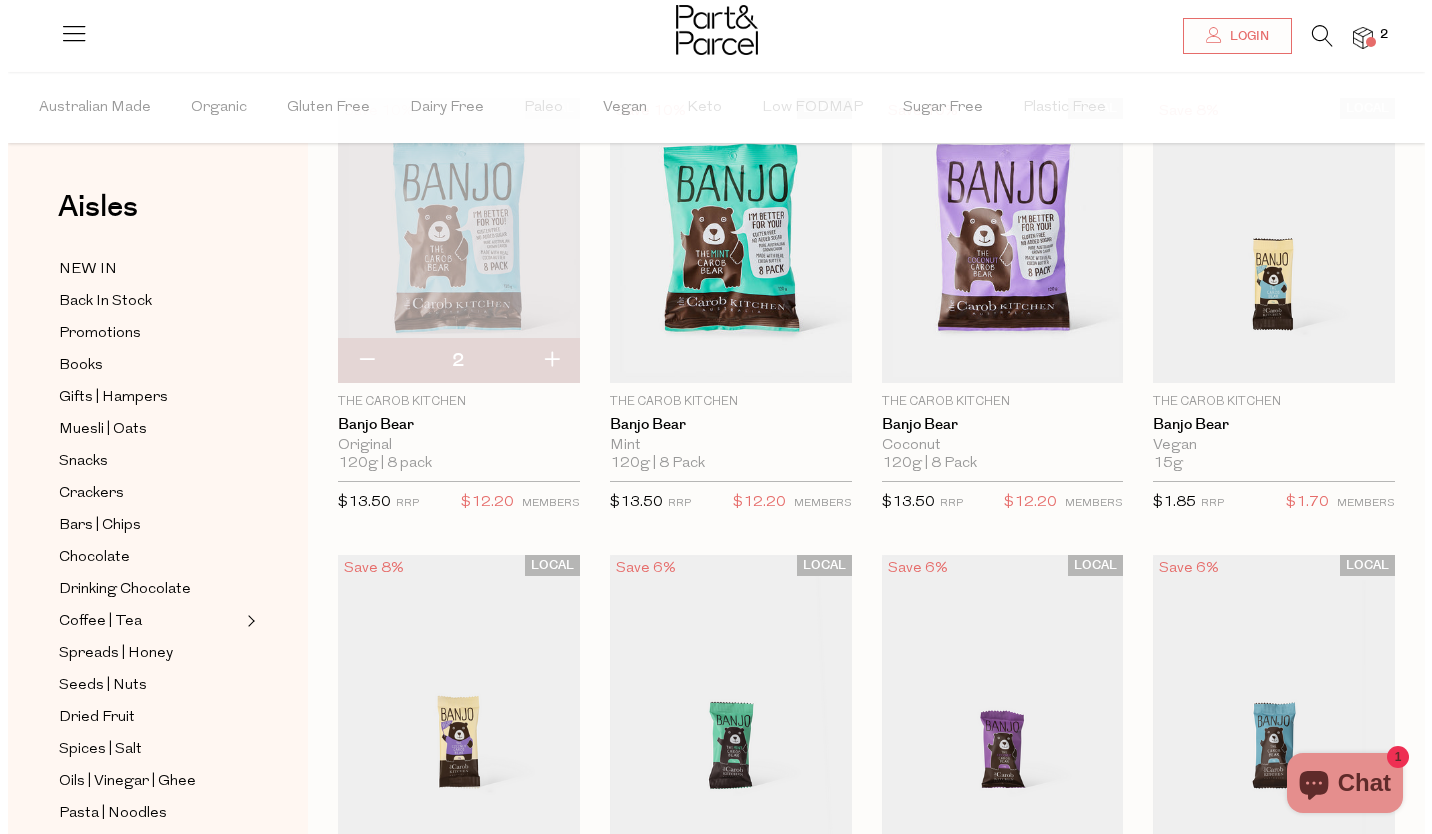 scroll, scrollTop: 0, scrollLeft: 0, axis: both 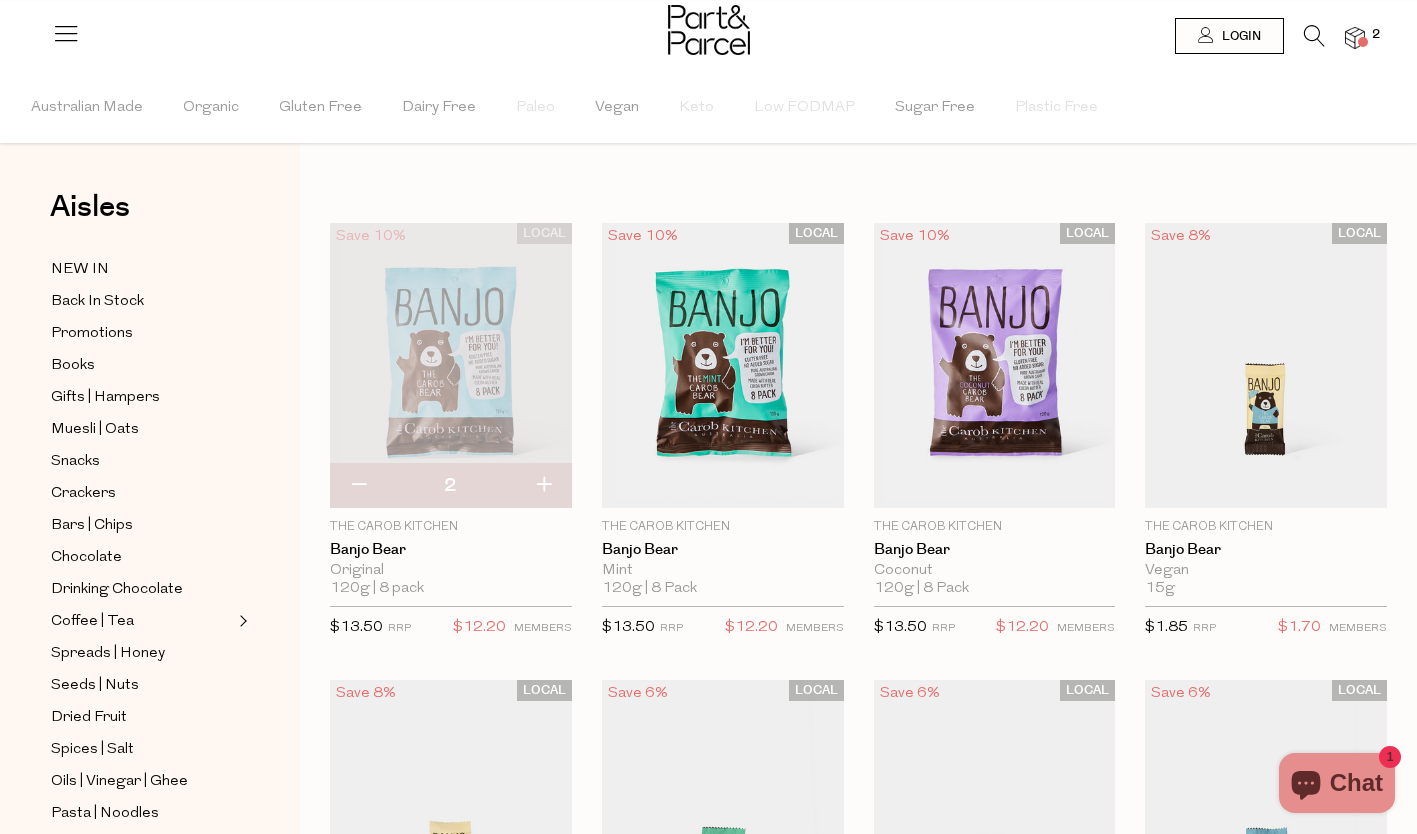 click at bounding box center [1314, 36] 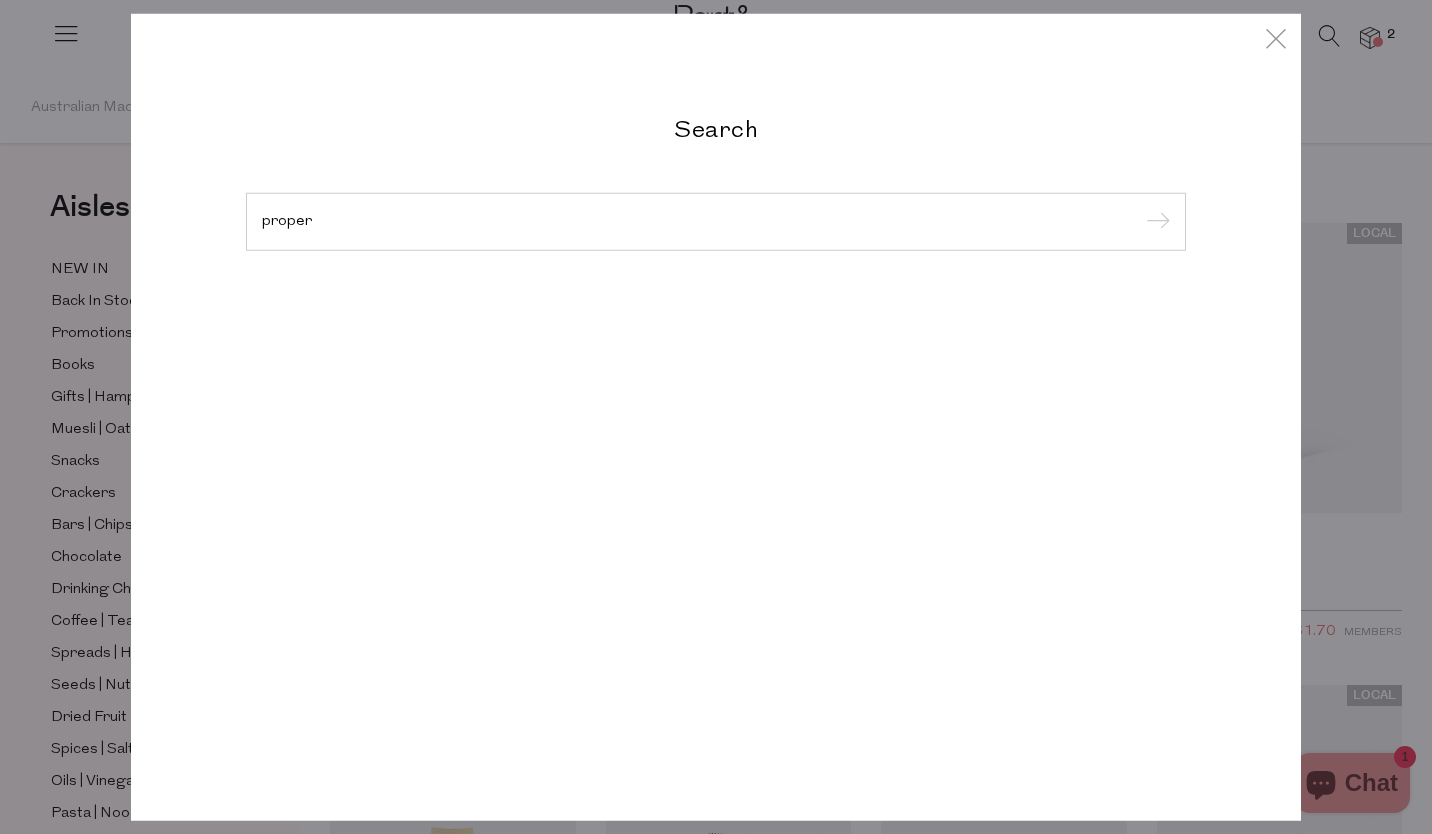type on "proper" 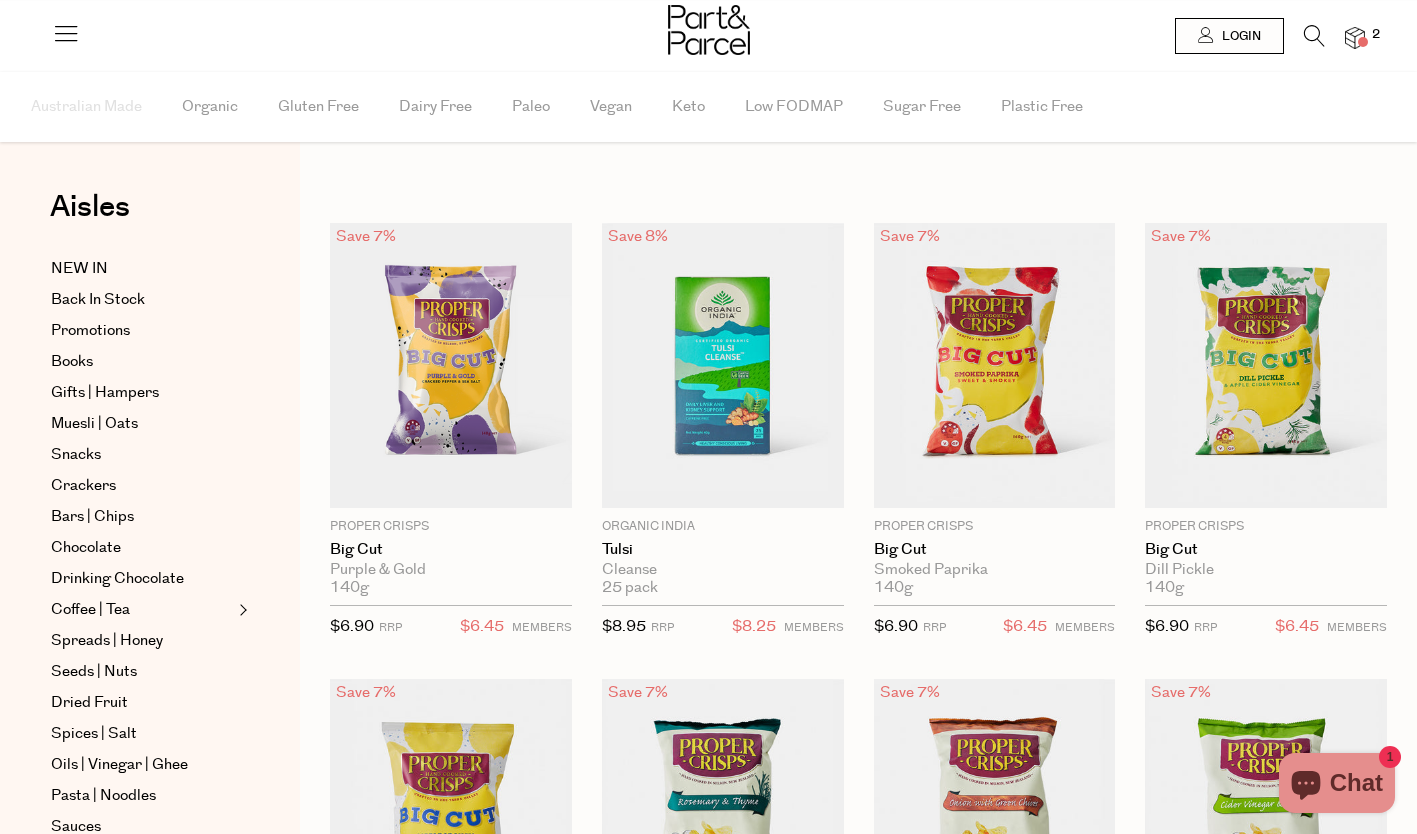 scroll, scrollTop: 0, scrollLeft: 0, axis: both 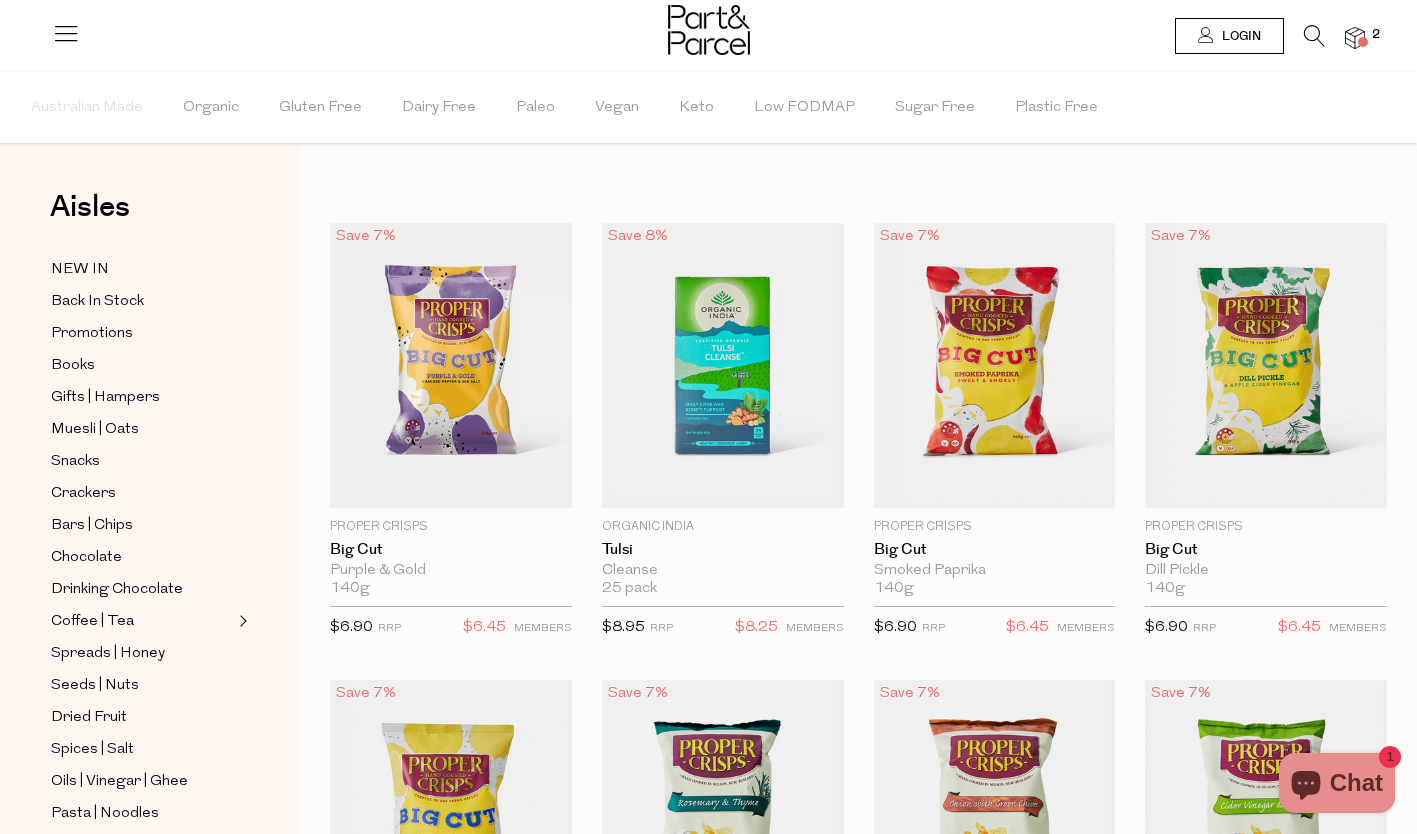 click on "Australian Made
Organic
Gluten Free
Dairy Free
Paleo
Vegan
Keto
Low FODMAP
Sugar Free
Plastic Free" at bounding box center (708, 107) 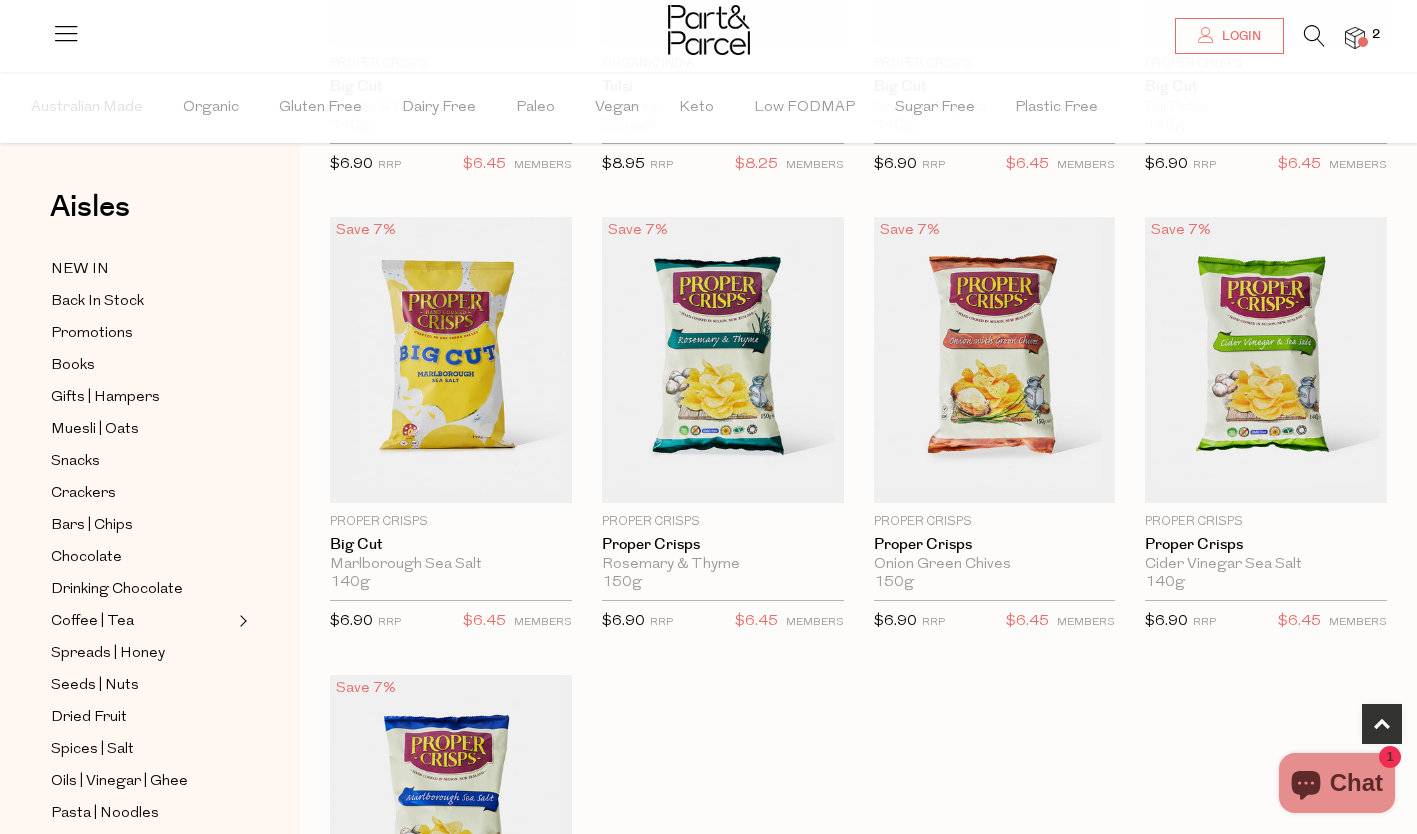 scroll, scrollTop: 503, scrollLeft: 0, axis: vertical 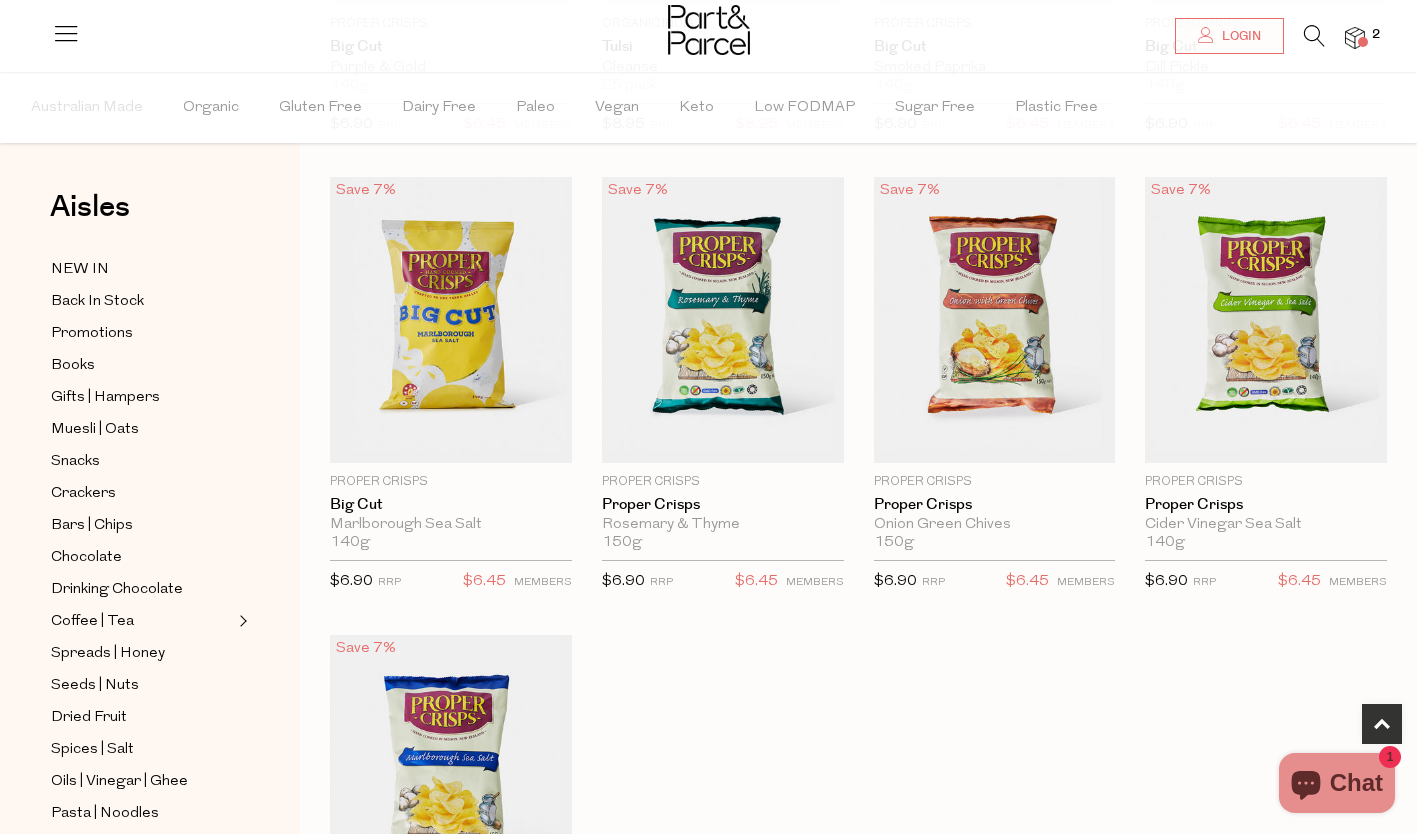 click on "Add To Parcel" at bounding box center [1266, 449] 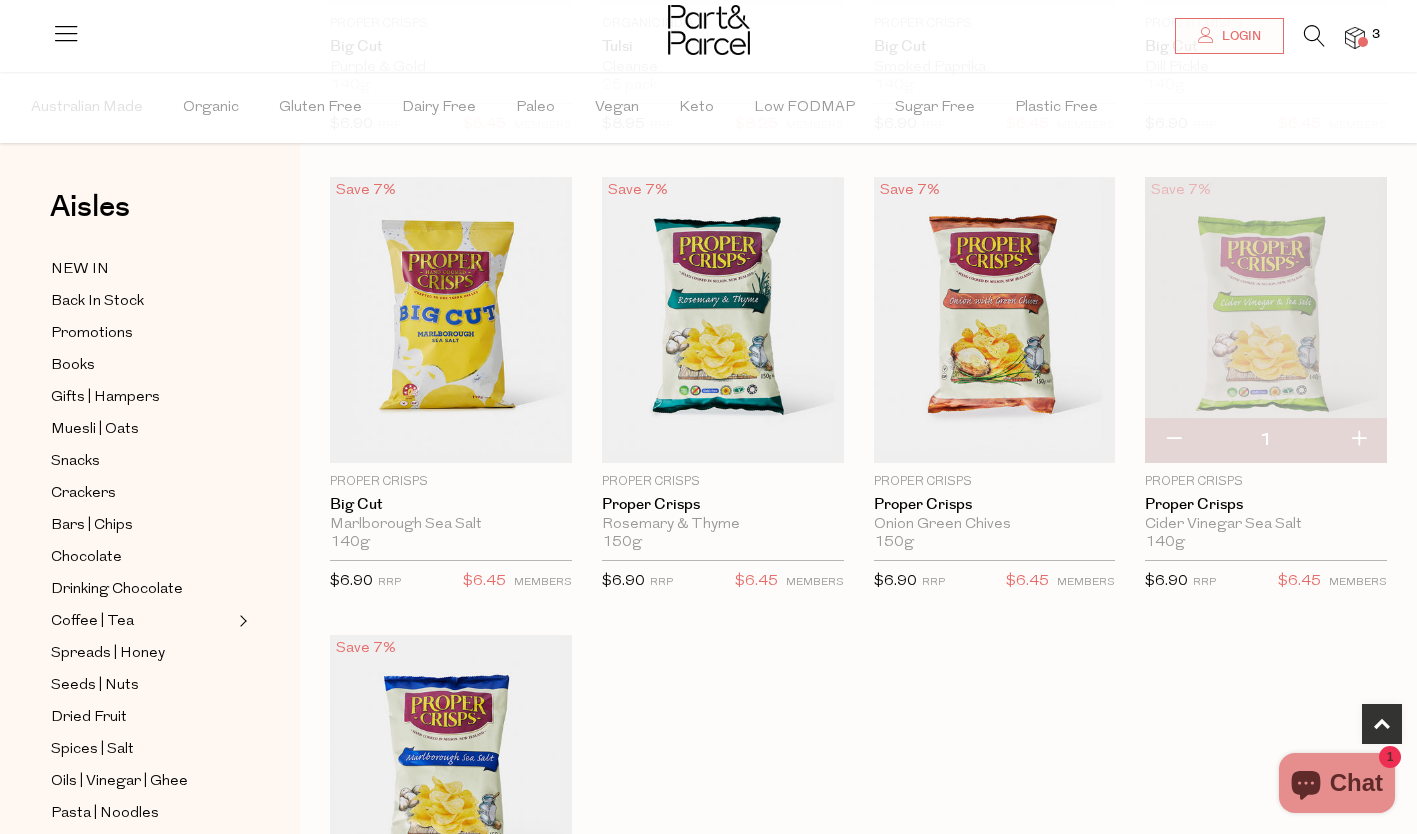 click at bounding box center [1358, 440] 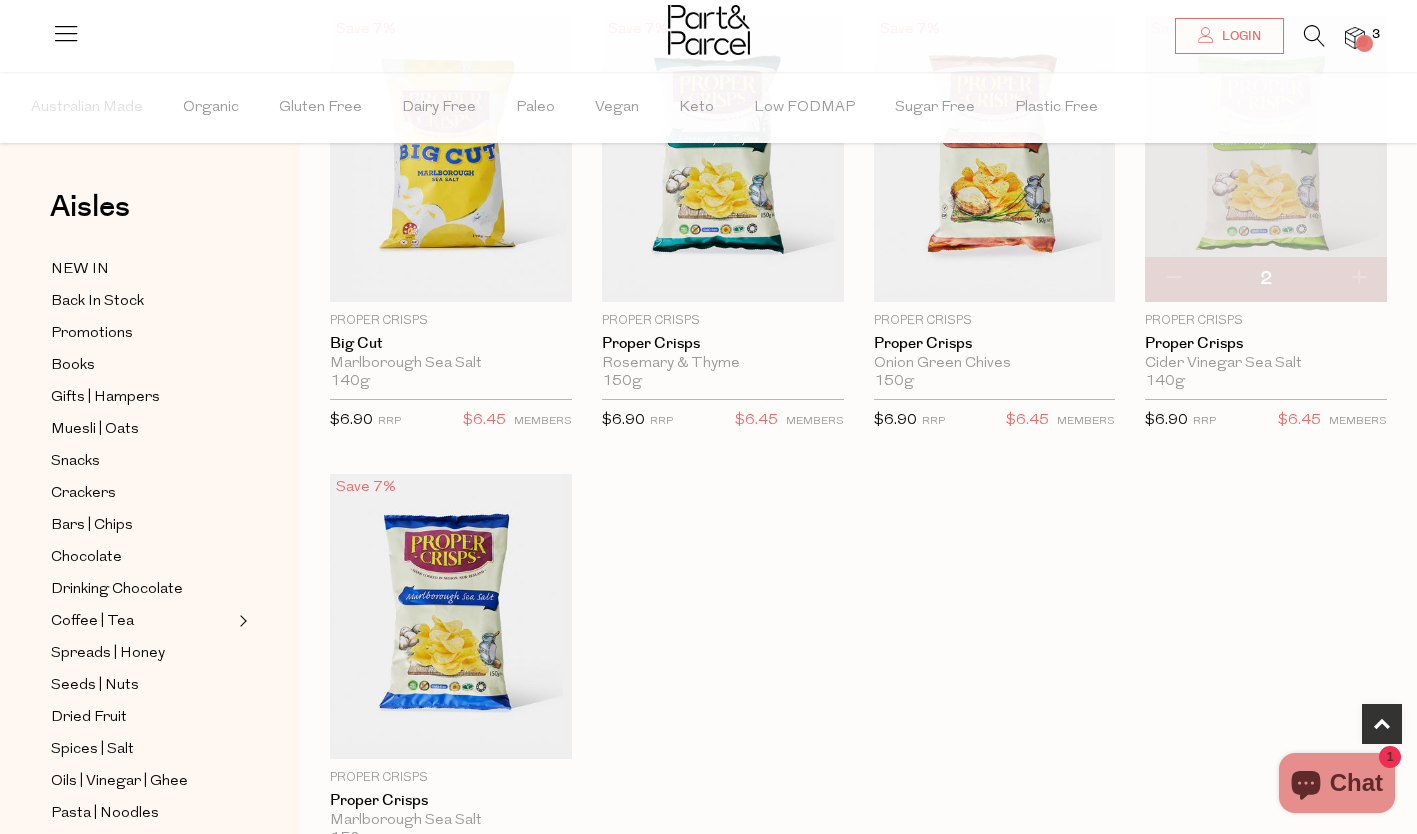 scroll, scrollTop: 686, scrollLeft: 0, axis: vertical 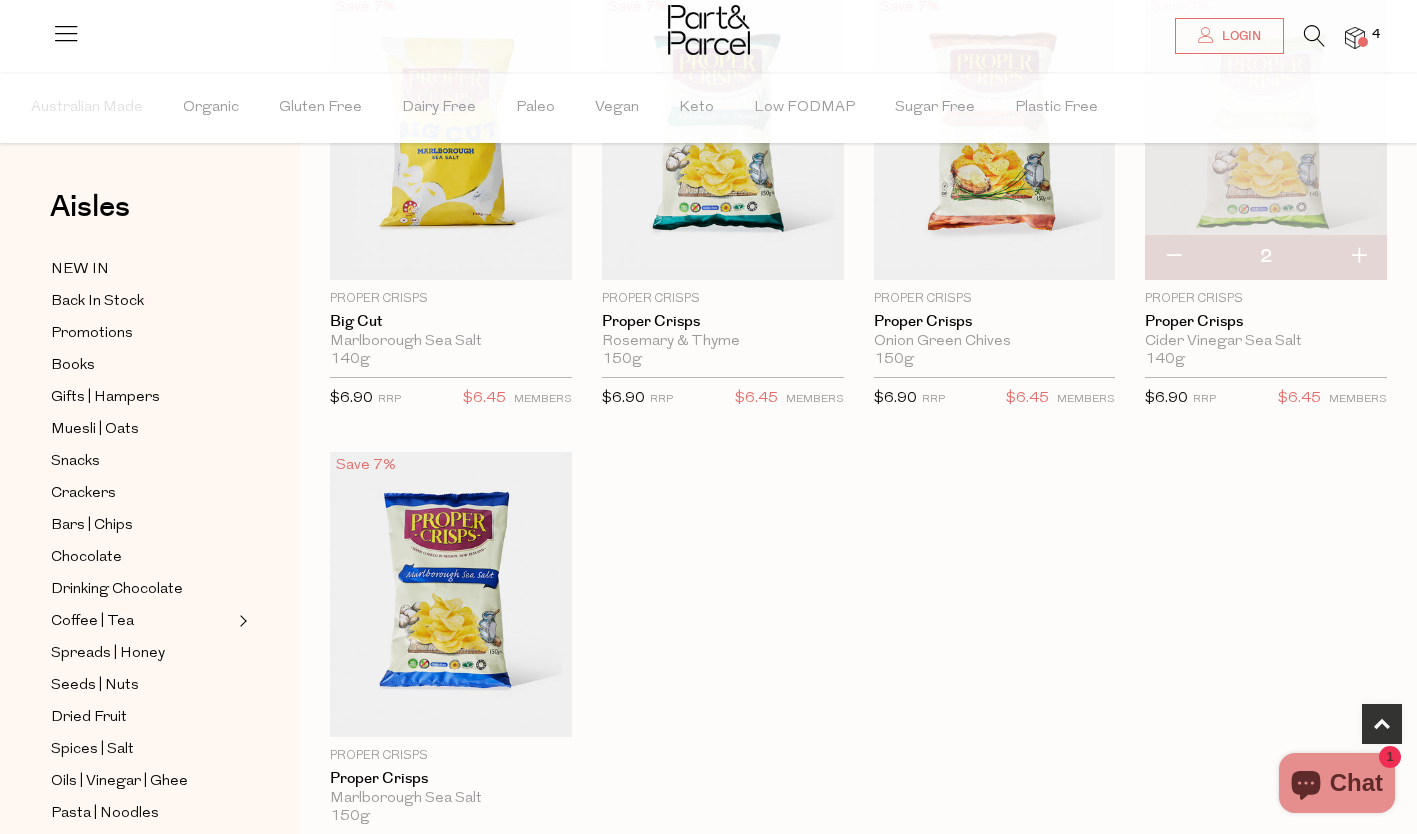 click at bounding box center (451, 593) 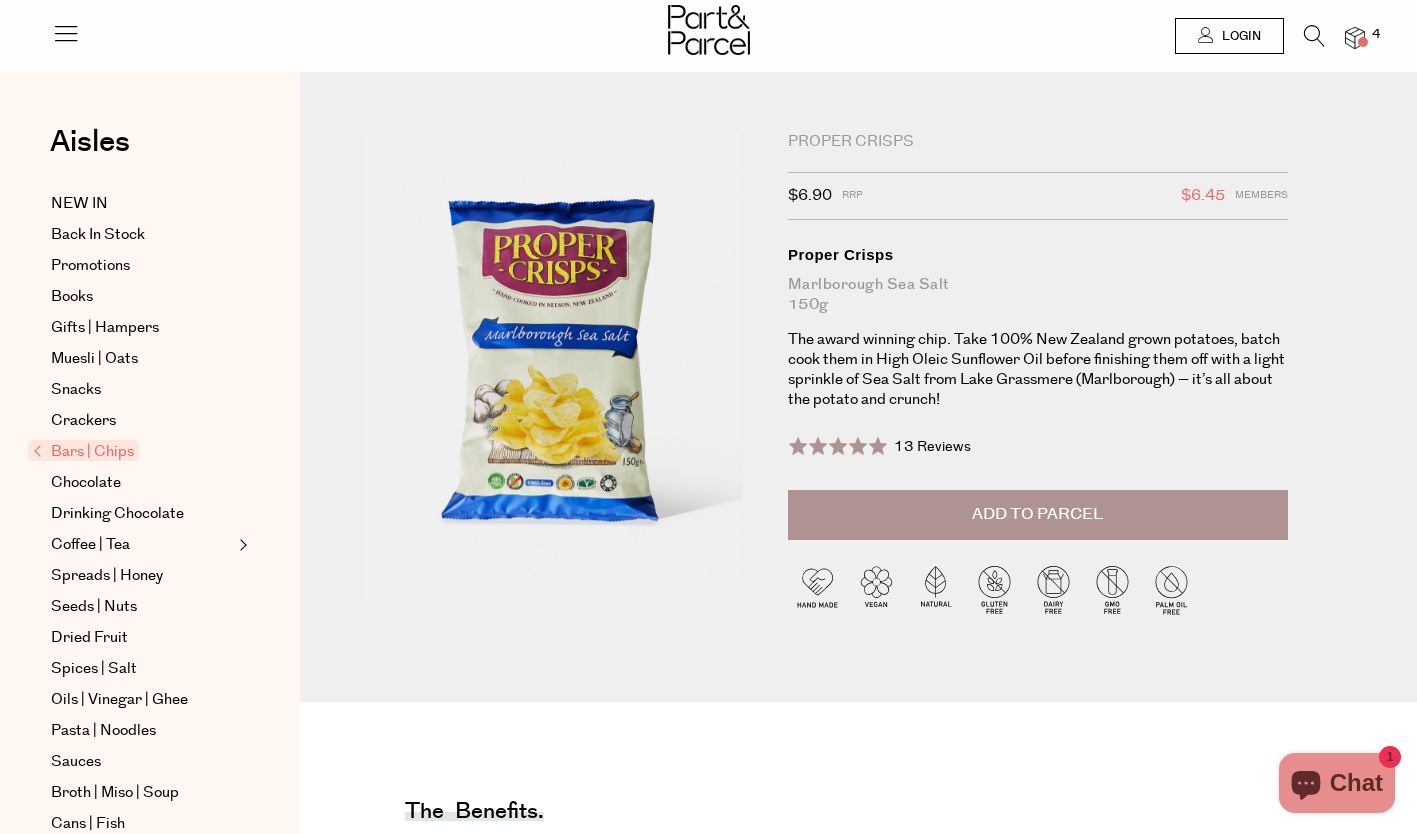scroll, scrollTop: 0, scrollLeft: 0, axis: both 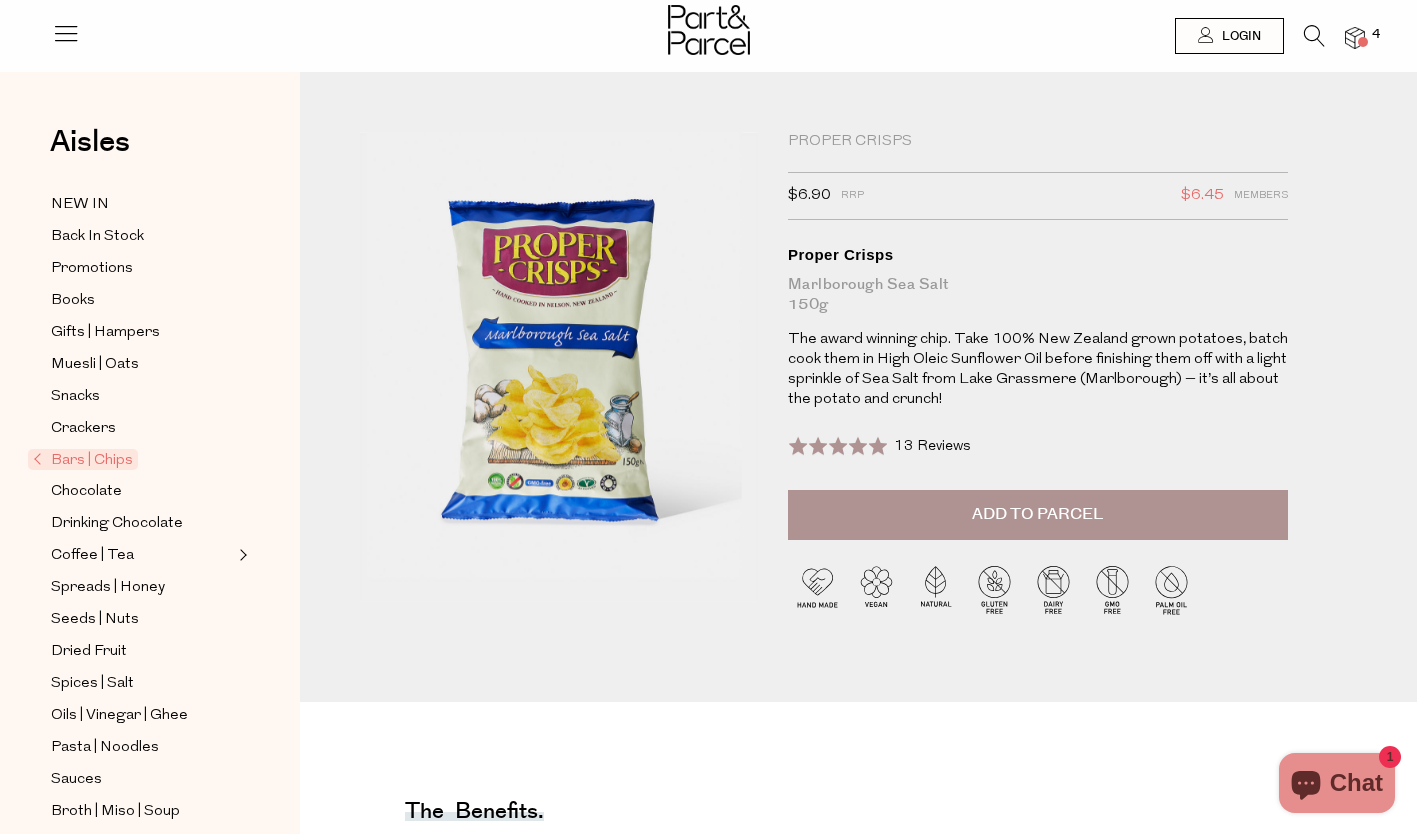 click on "Add to Parcel" at bounding box center (1038, 515) 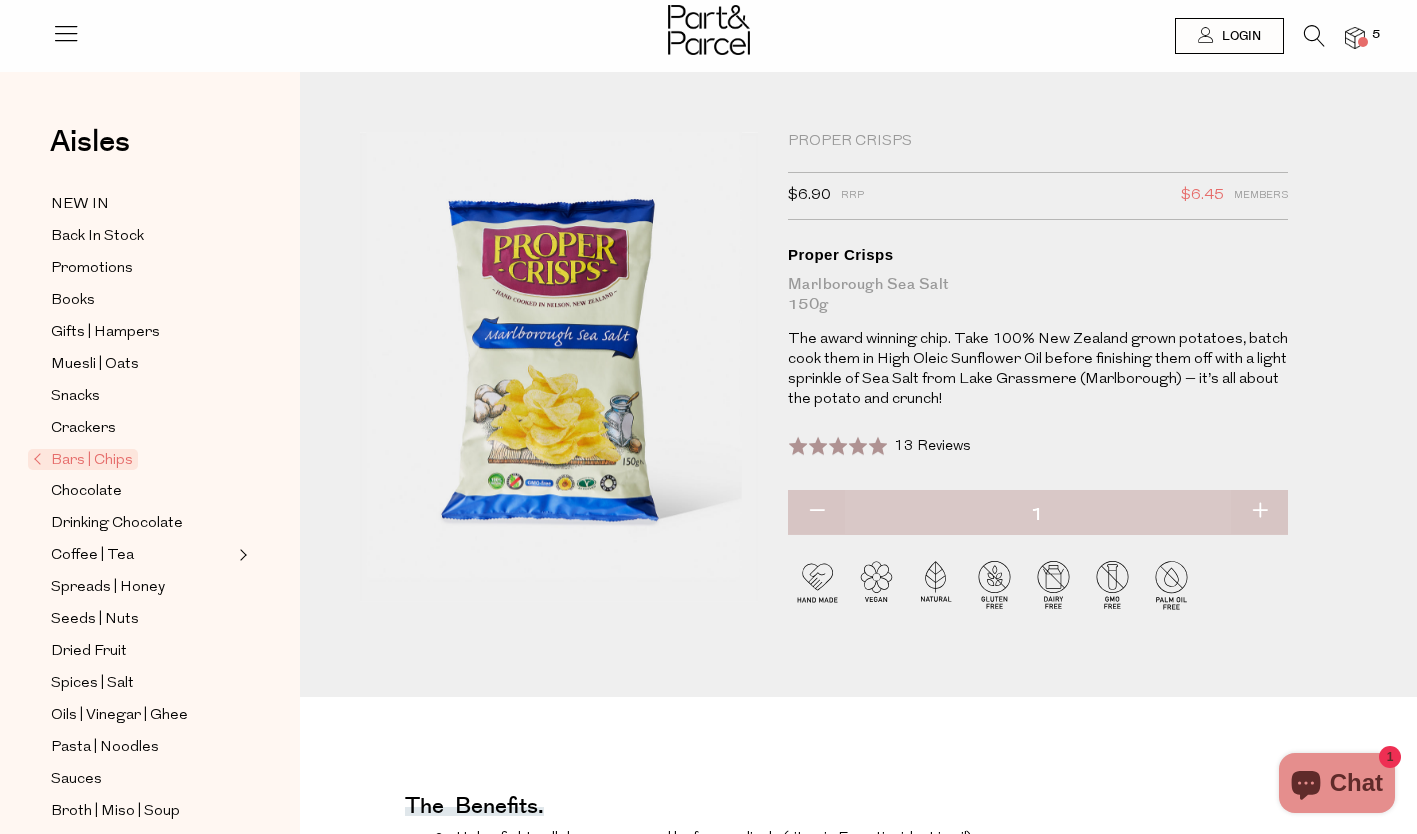click at bounding box center [1259, 512] 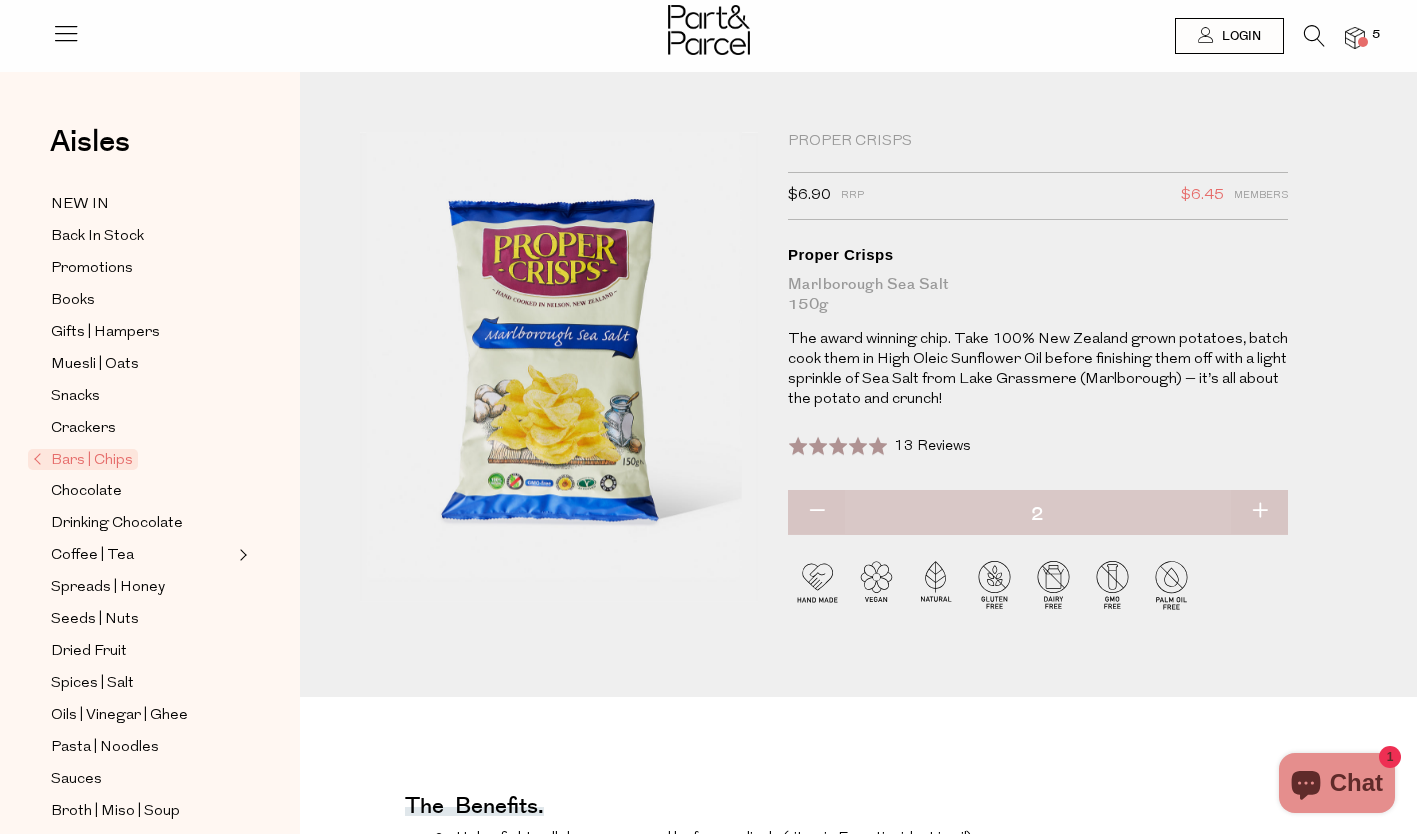 type on "2" 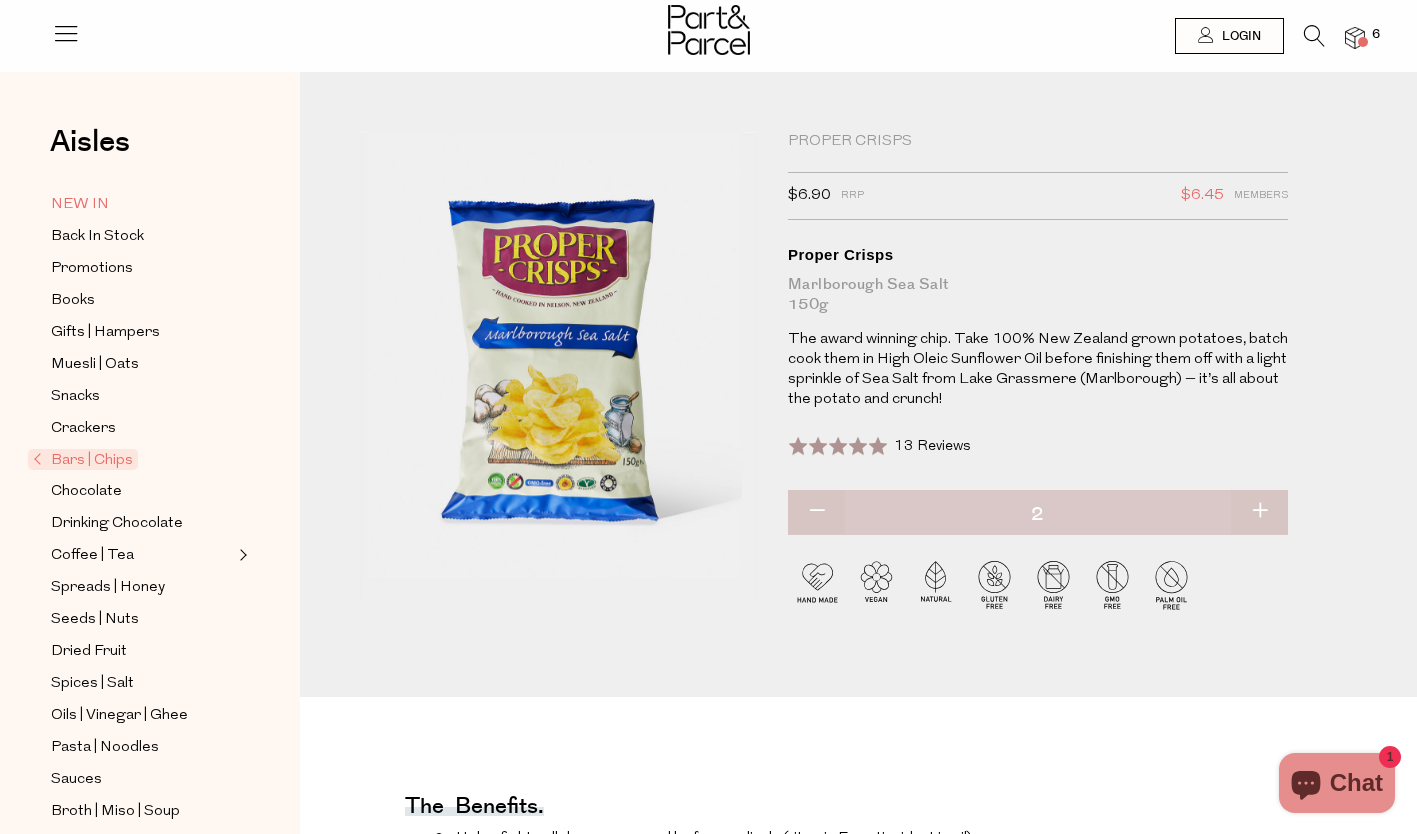click on "NEW IN" at bounding box center (80, 205) 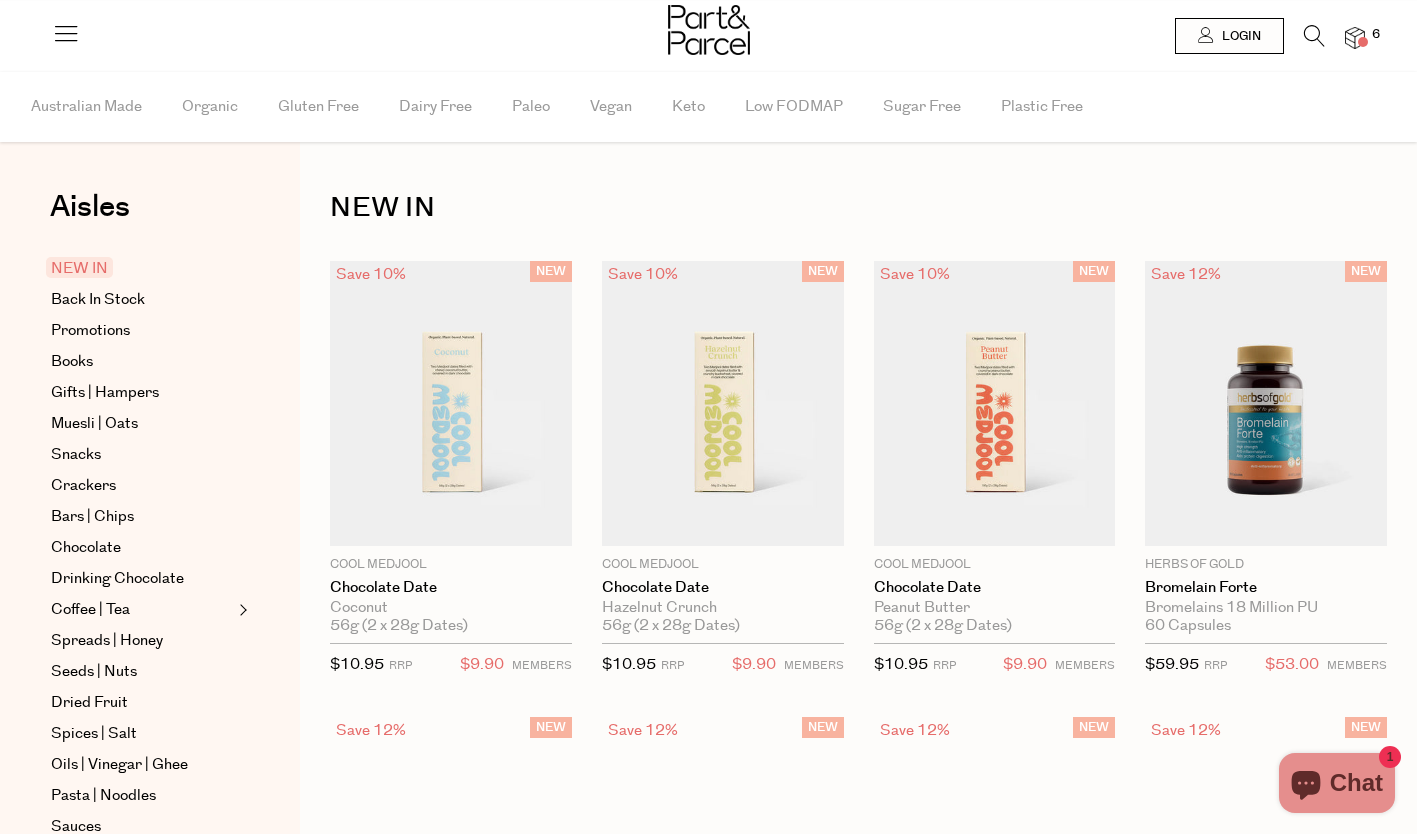 scroll, scrollTop: 0, scrollLeft: 0, axis: both 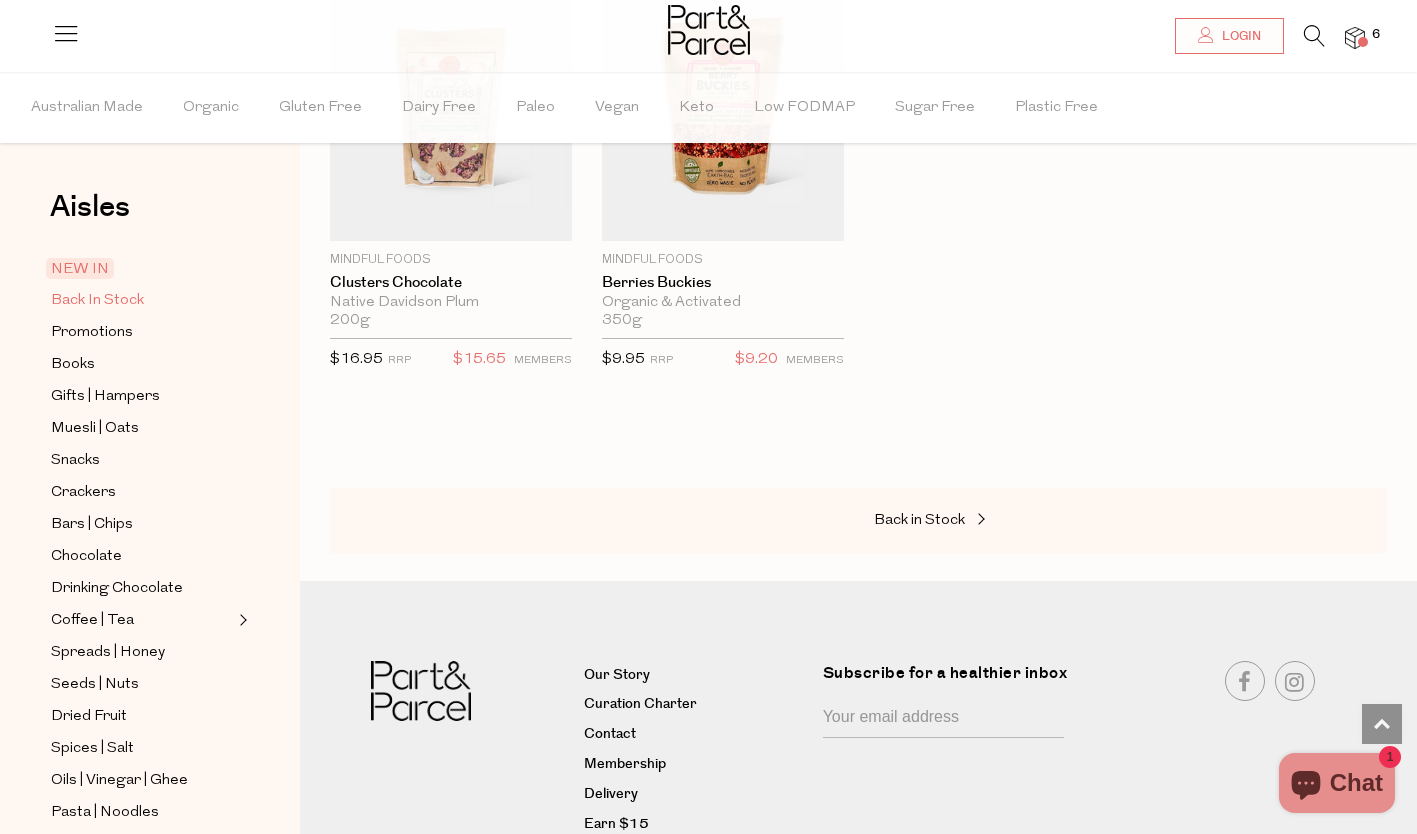 click on "Back In Stock" at bounding box center (97, 301) 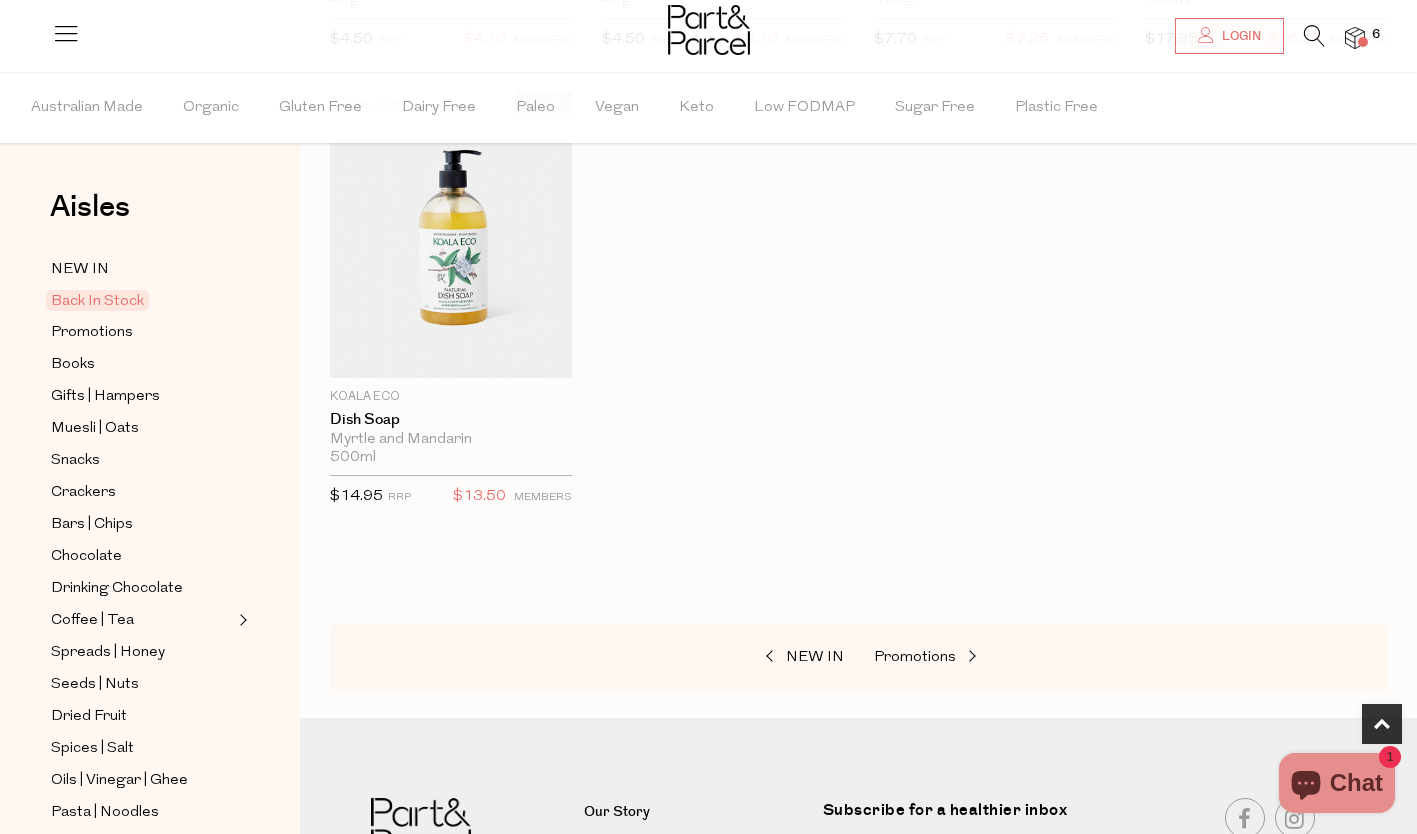 scroll, scrollTop: 1086, scrollLeft: 0, axis: vertical 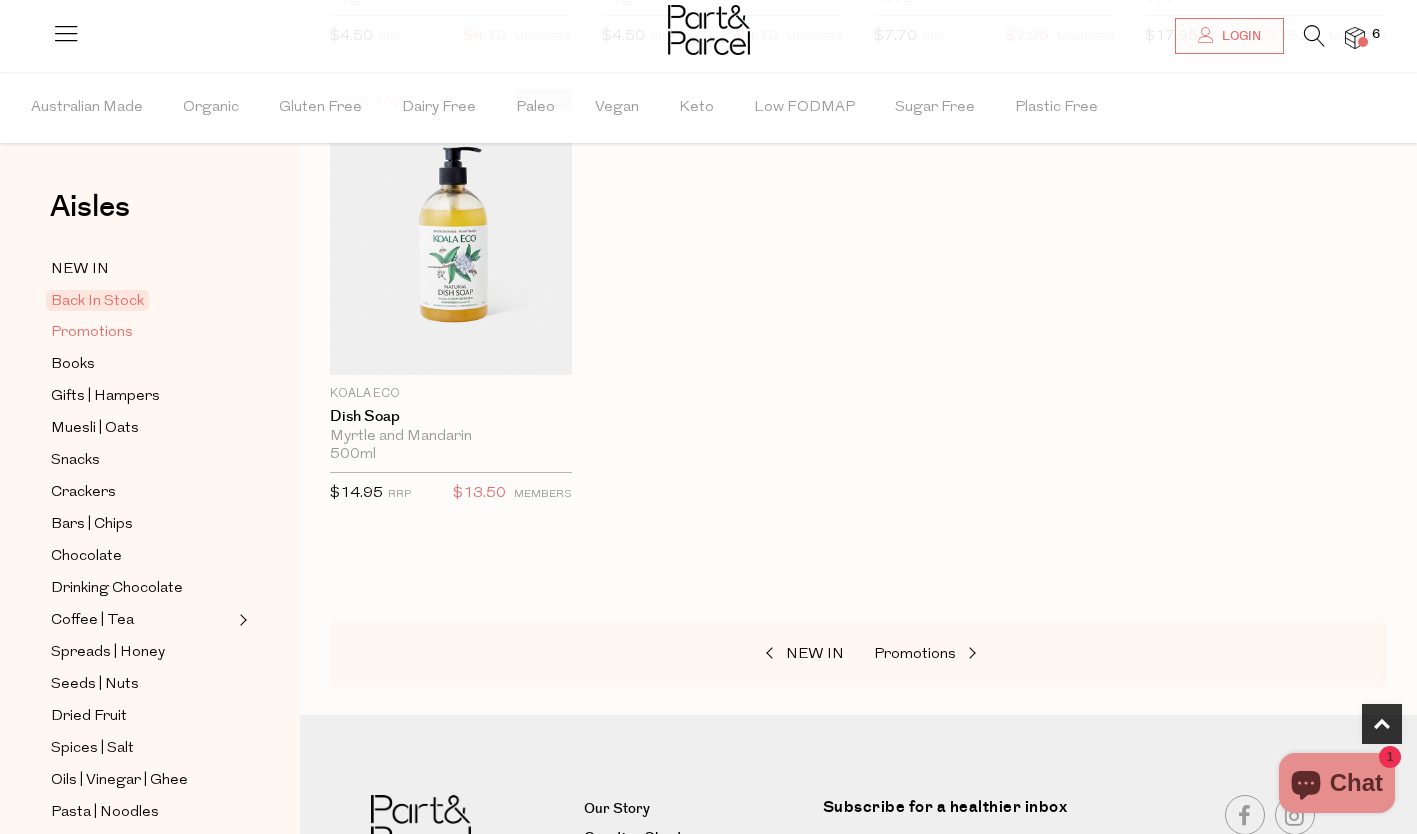 click on "Promotions" at bounding box center (92, 333) 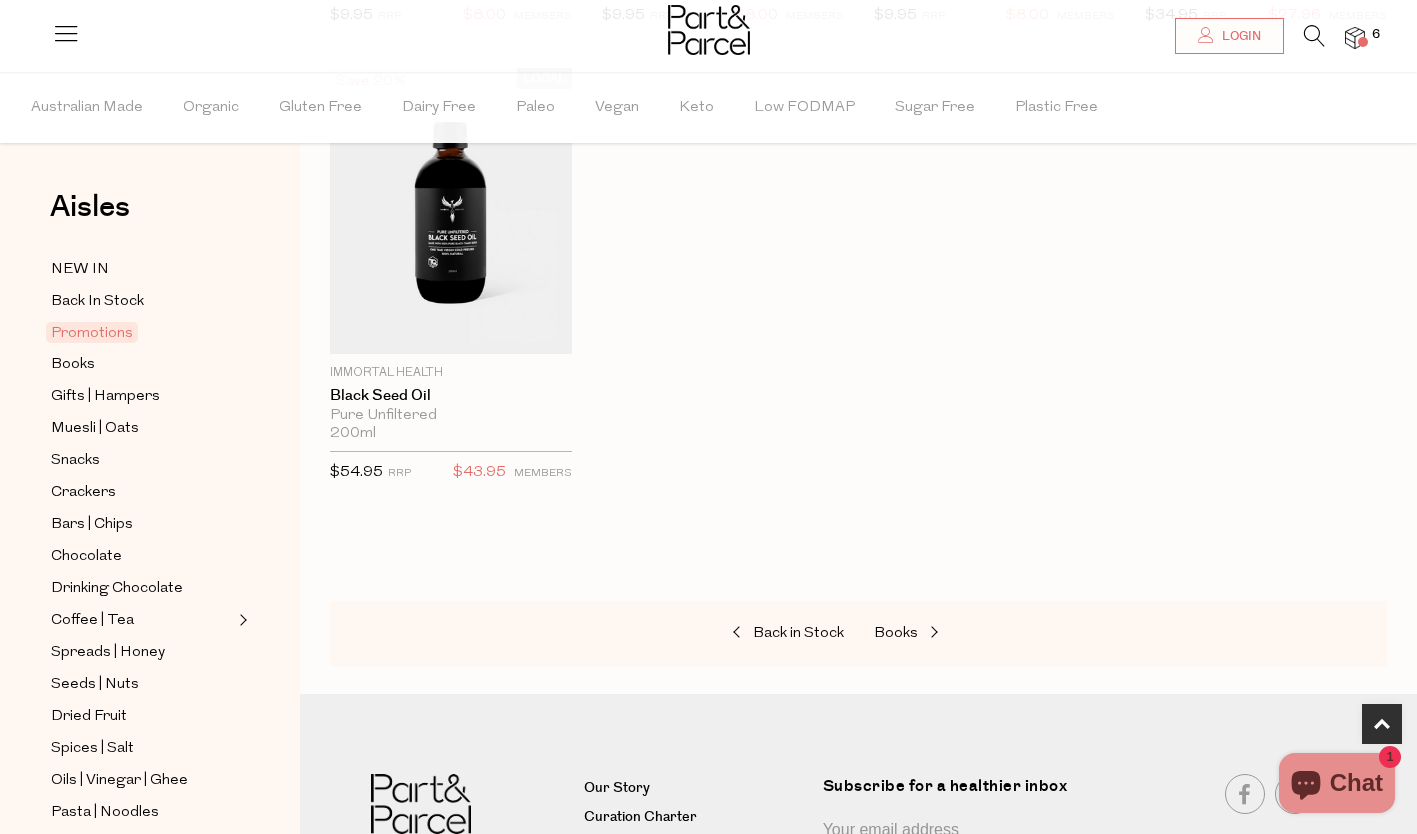 scroll, scrollTop: 1172, scrollLeft: 0, axis: vertical 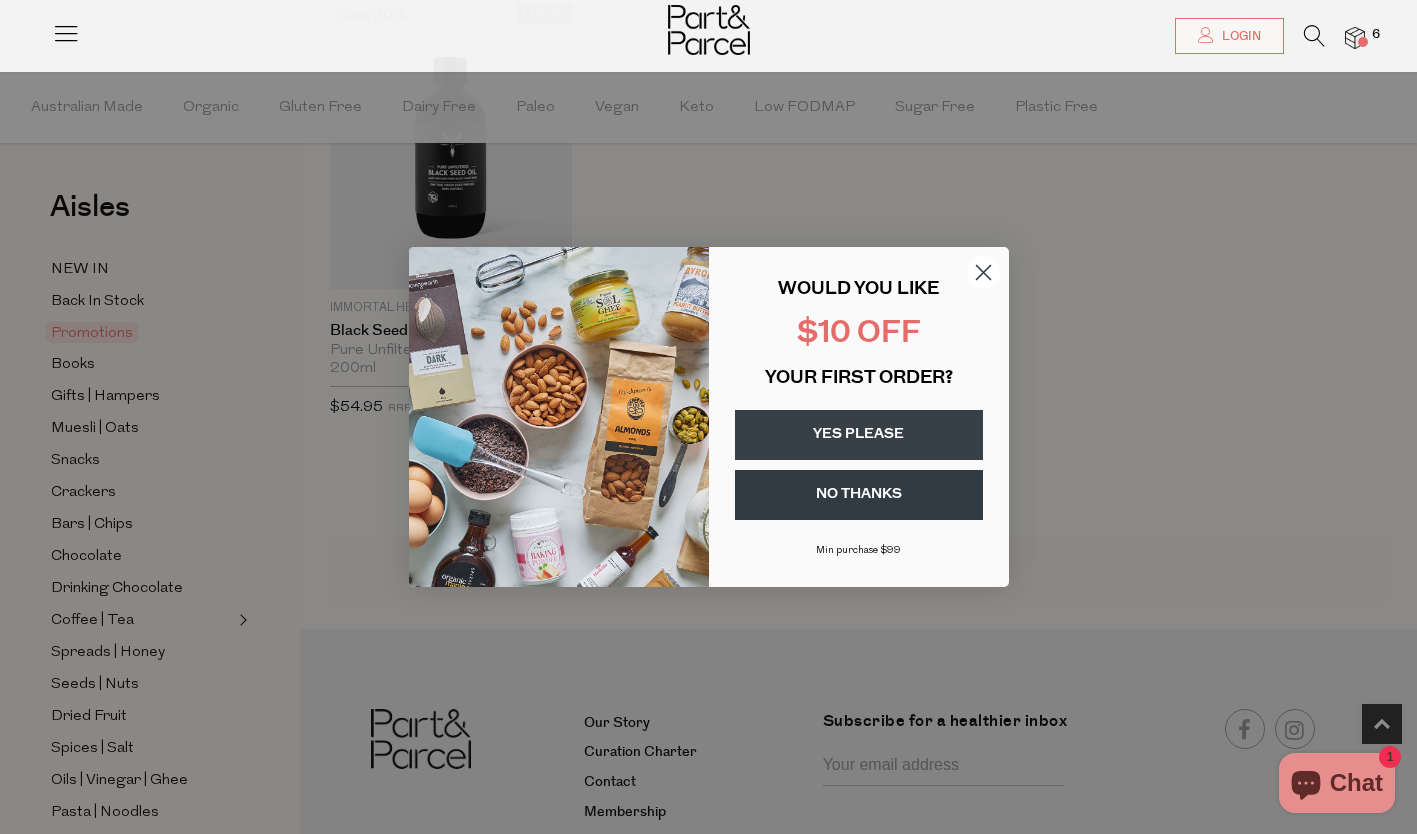 click on "Close dialog WOULD YOU LIKE $10 OFF YOUR FIRST ORDER? YES PLEASE NO THANKS Min purchase $99 Submit" at bounding box center [708, 417] 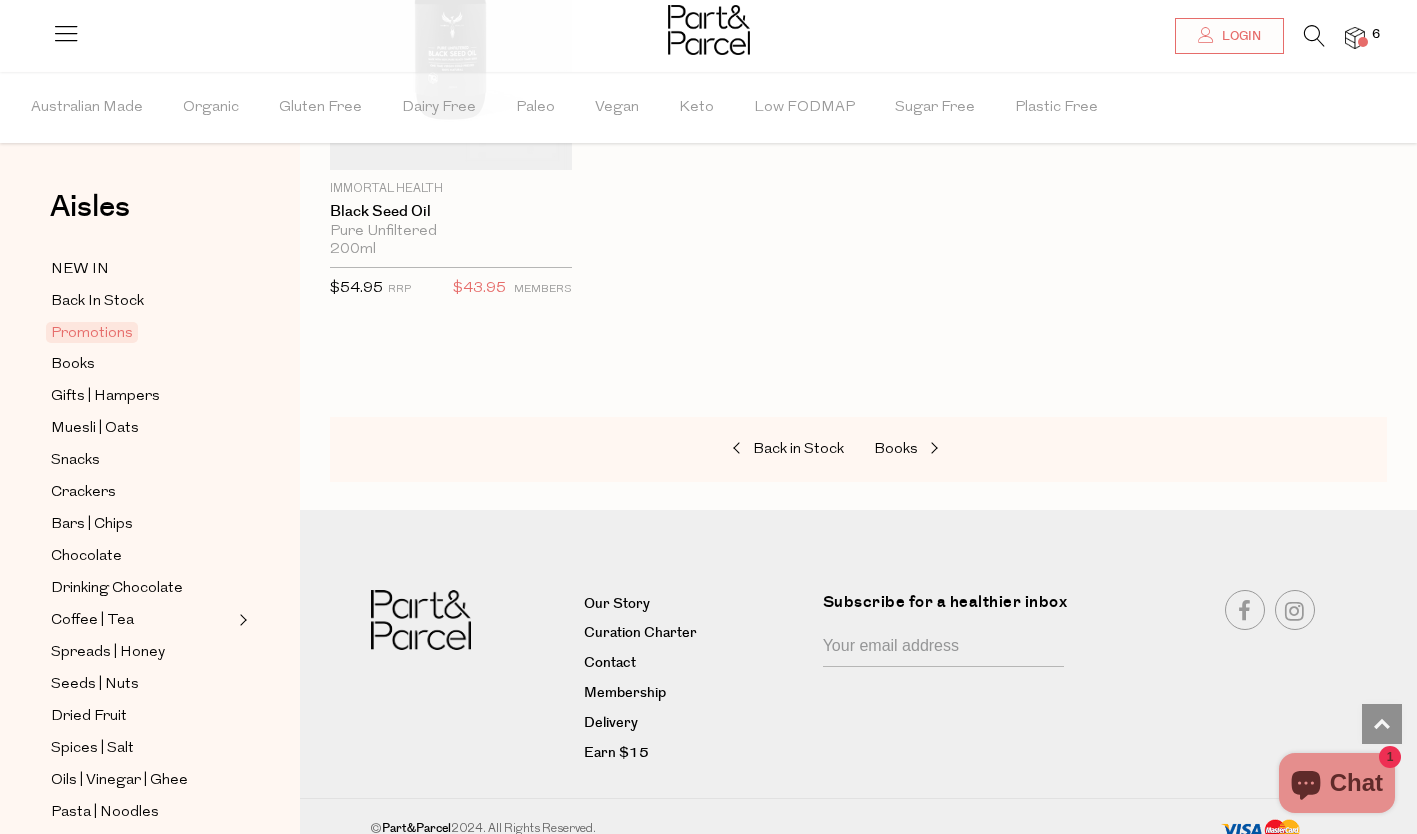 scroll, scrollTop: 1292, scrollLeft: 0, axis: vertical 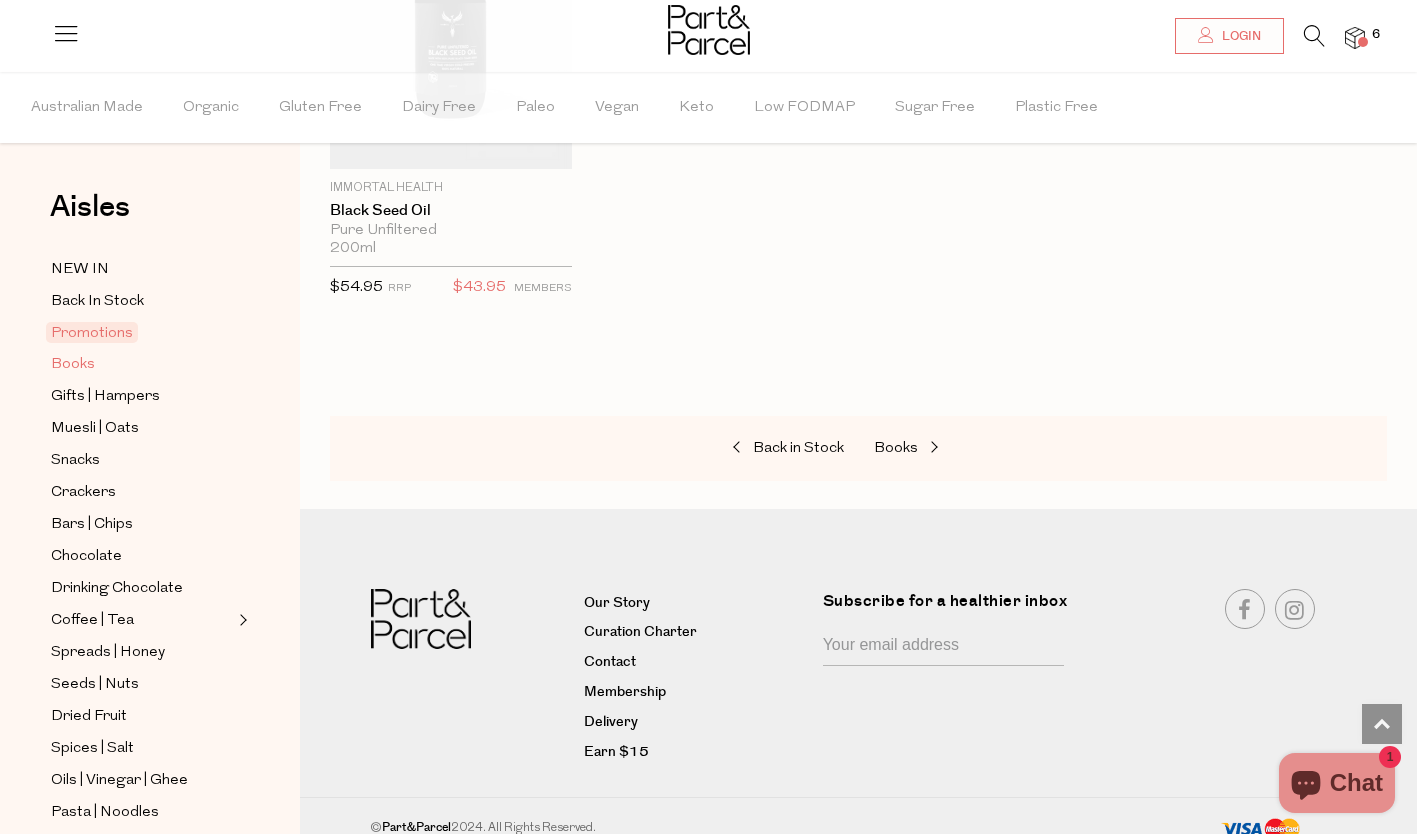 click on "Books" at bounding box center (73, 365) 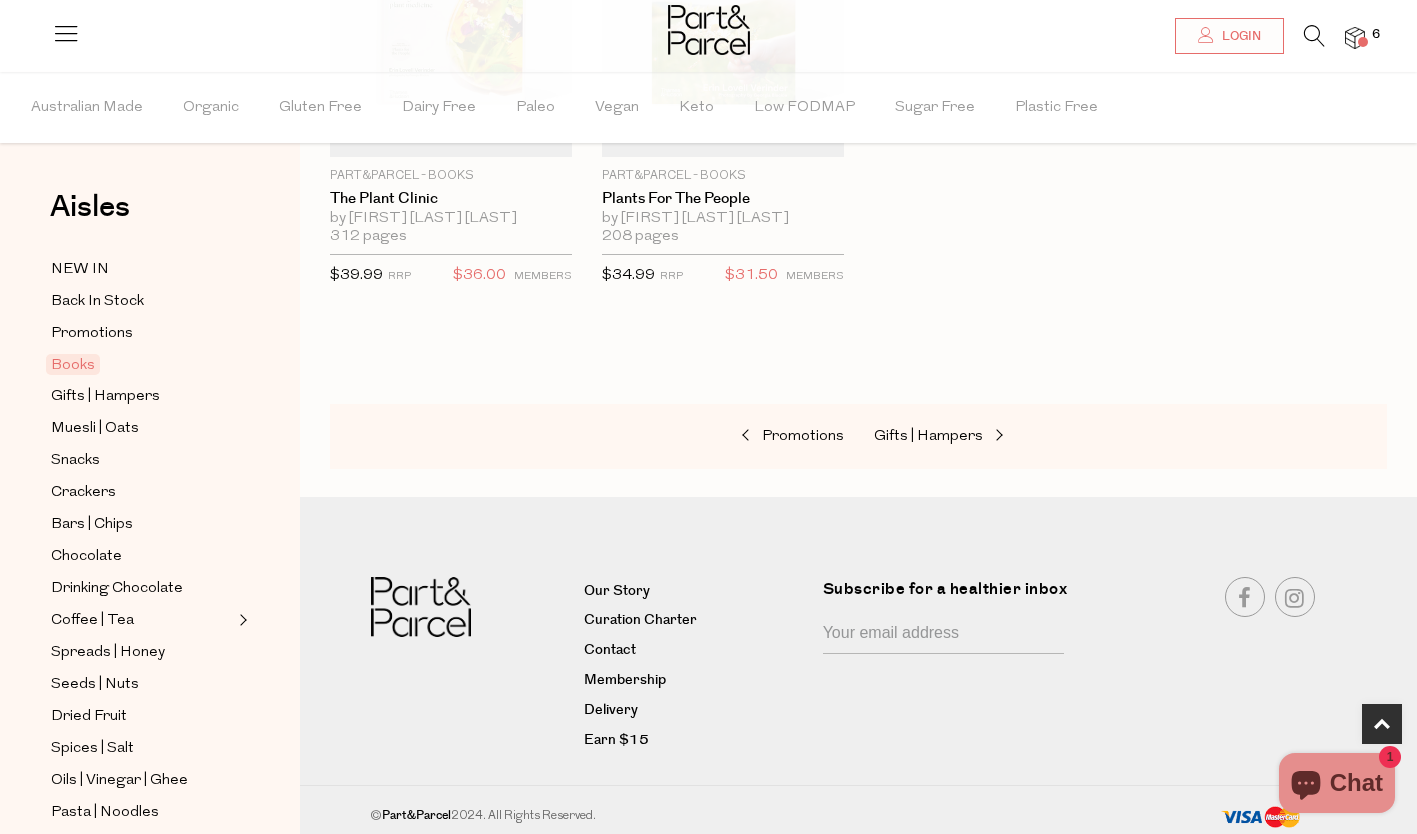 scroll, scrollTop: 1304, scrollLeft: 0, axis: vertical 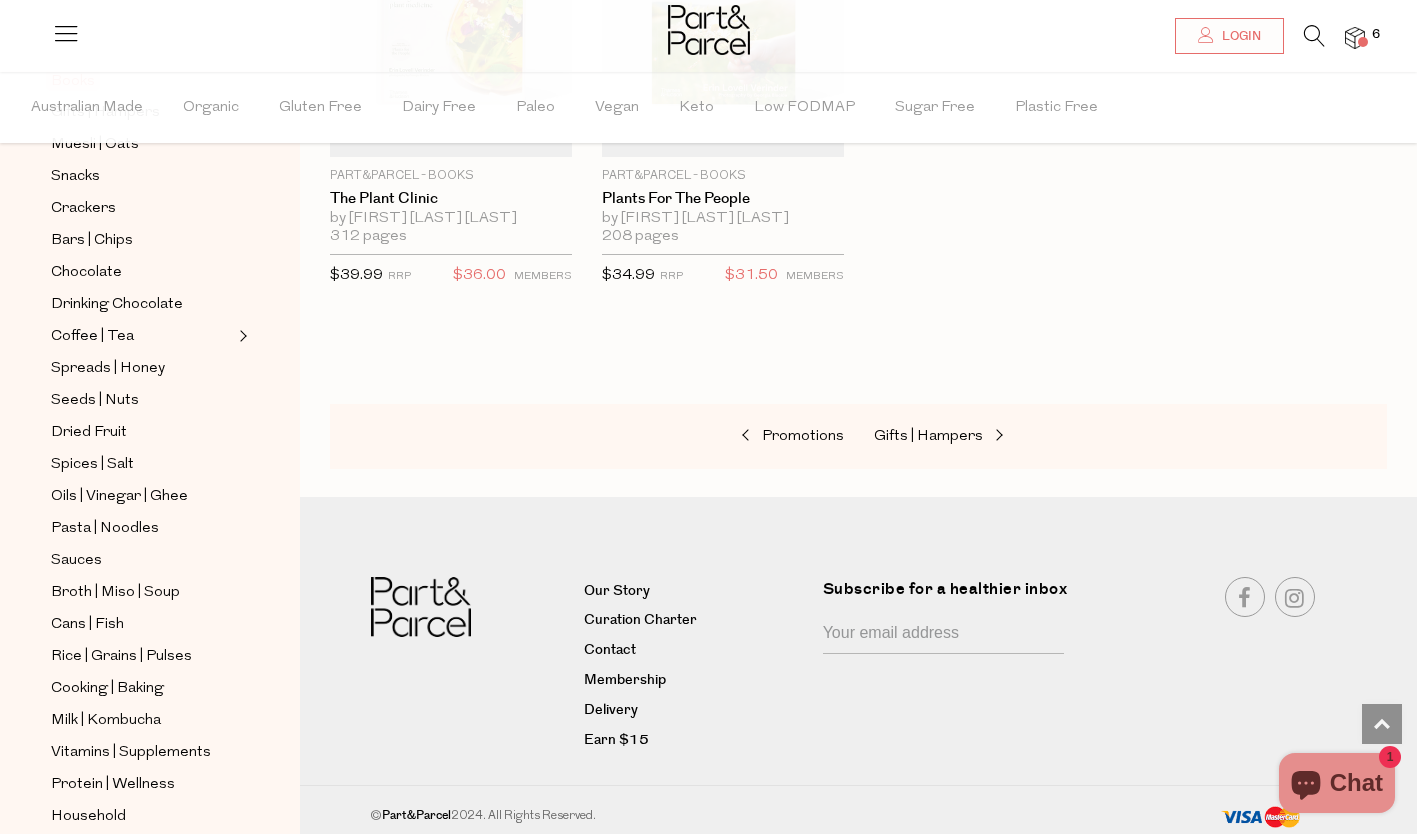 click on "NEW IN
Back In Stock
Promotions
Books
Gifts | Hampers
Muesli | Oats
Snacks
Crackers
Bars | Chips
Chocolate
Drinking Chocolate
Coffee | Tea
Loose Leaf" at bounding box center (150, 481) 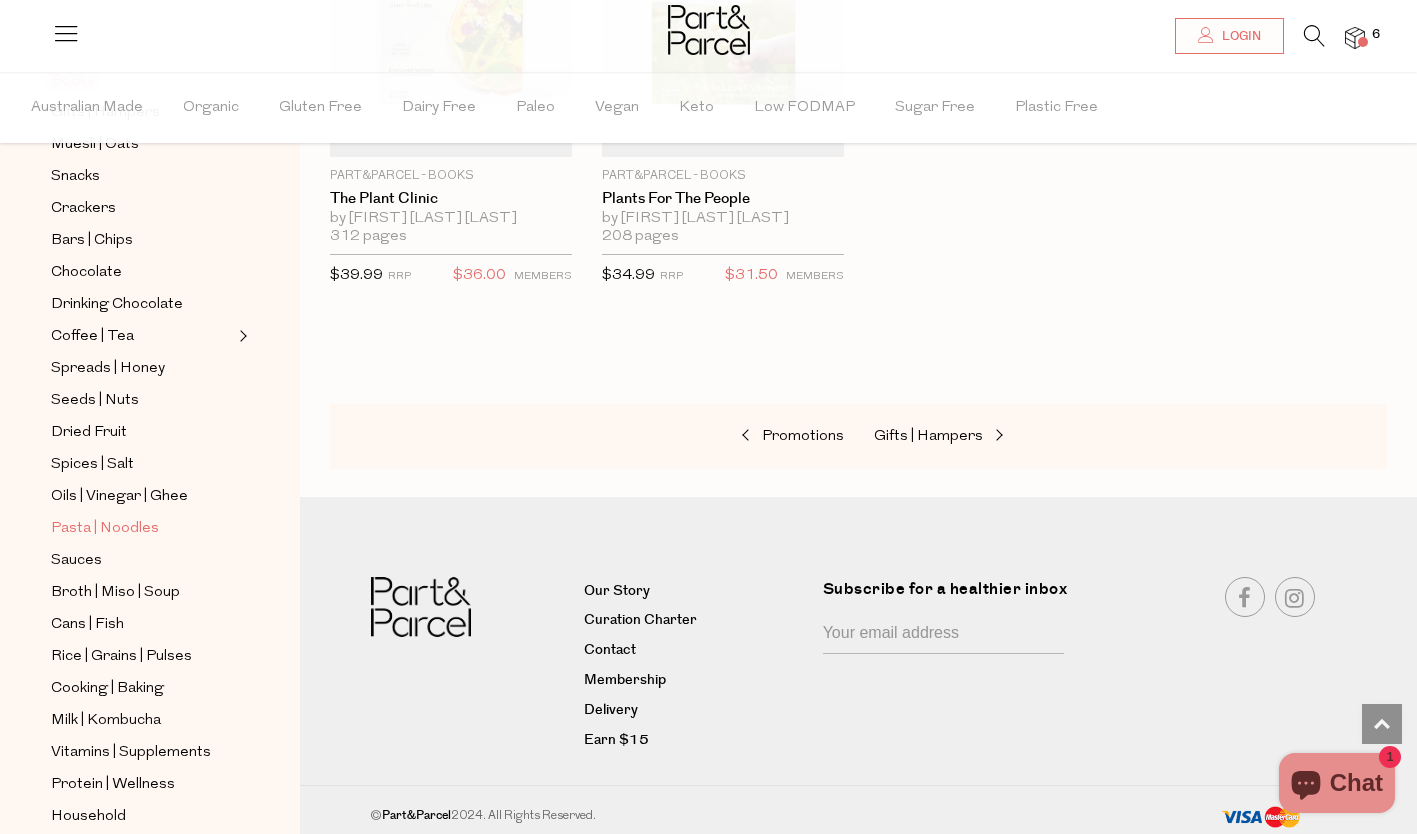 click on "Pasta | Noodles" at bounding box center [105, 529] 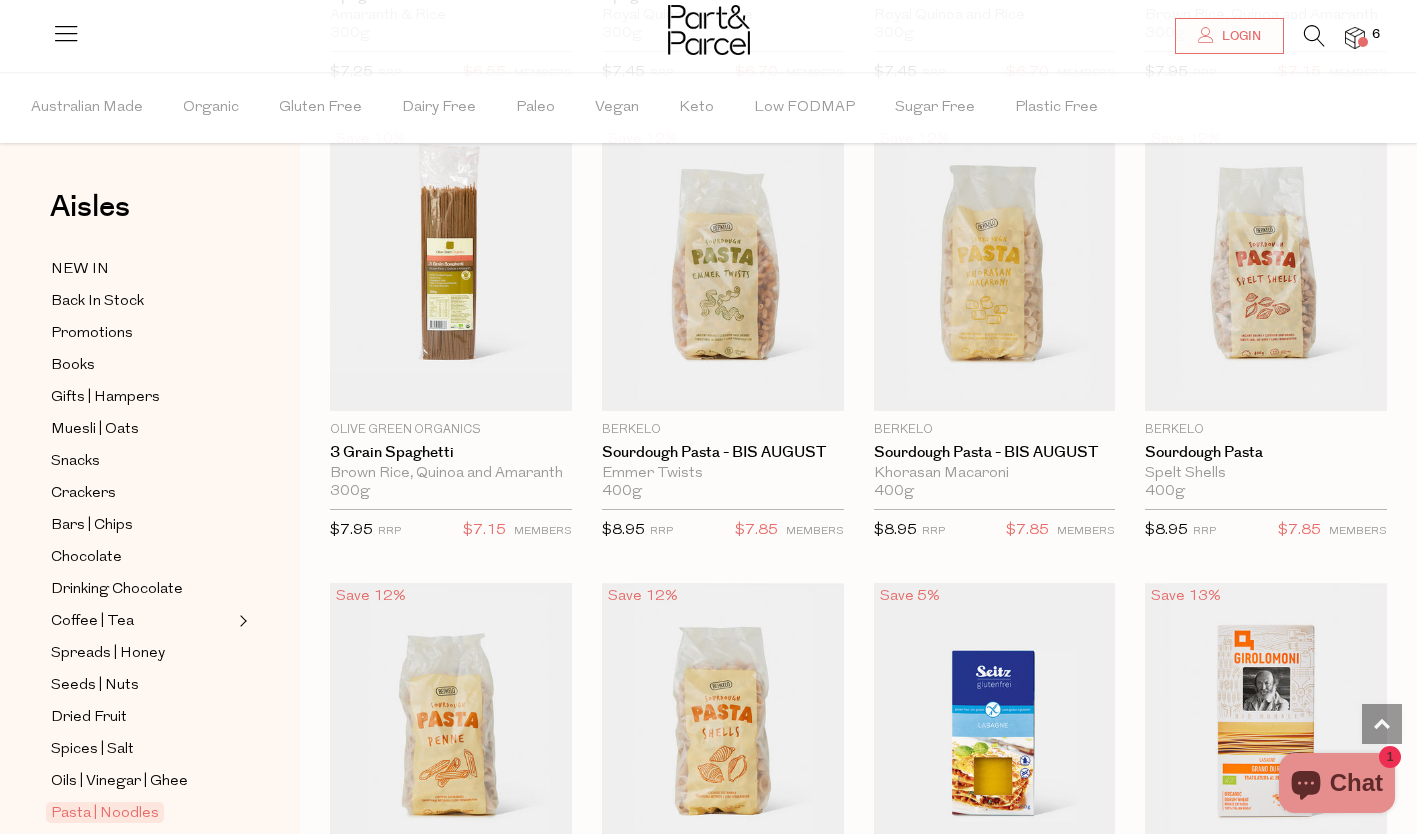 scroll, scrollTop: 1965, scrollLeft: 0, axis: vertical 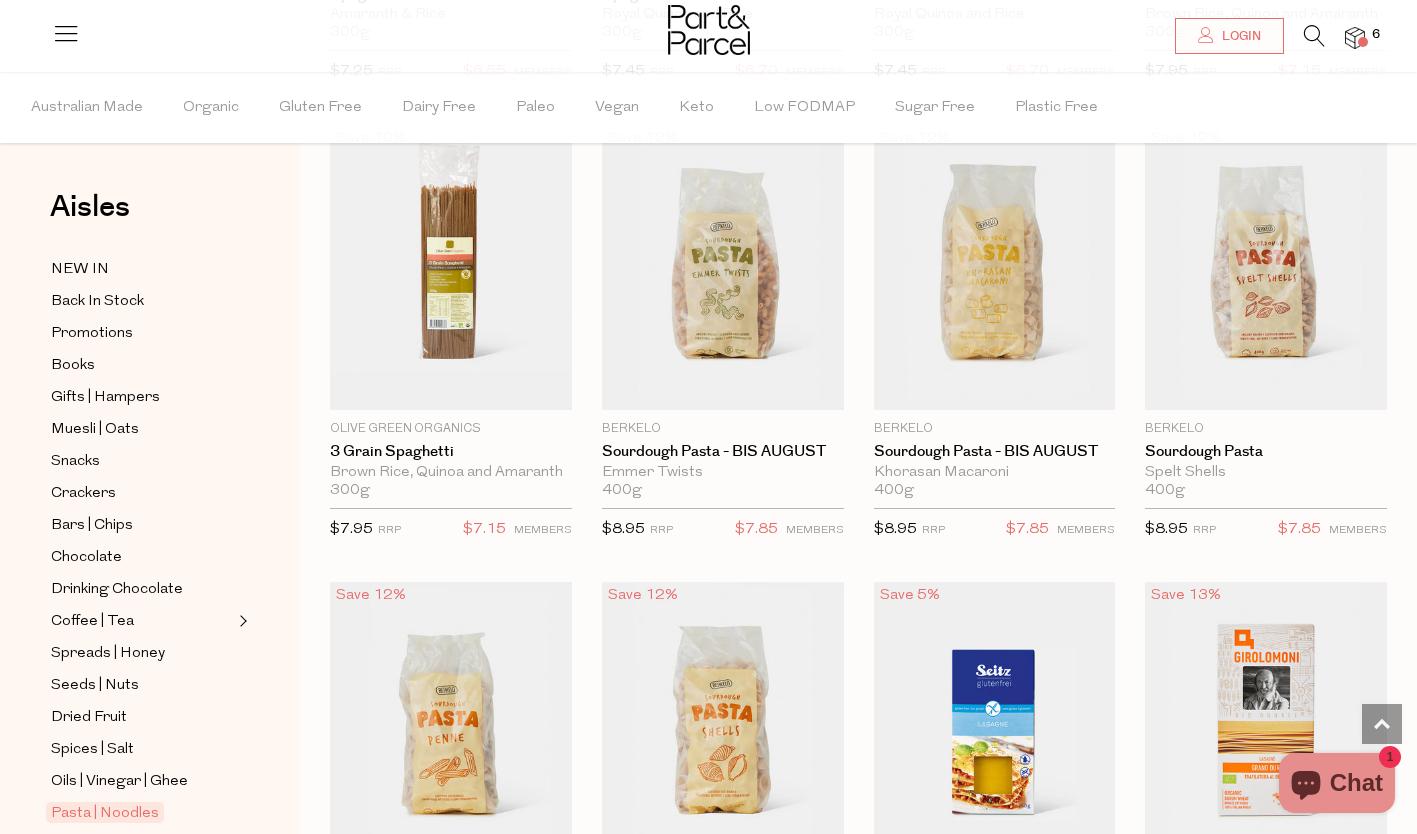 click on "Add To Parcel" at bounding box center (1266, 397) 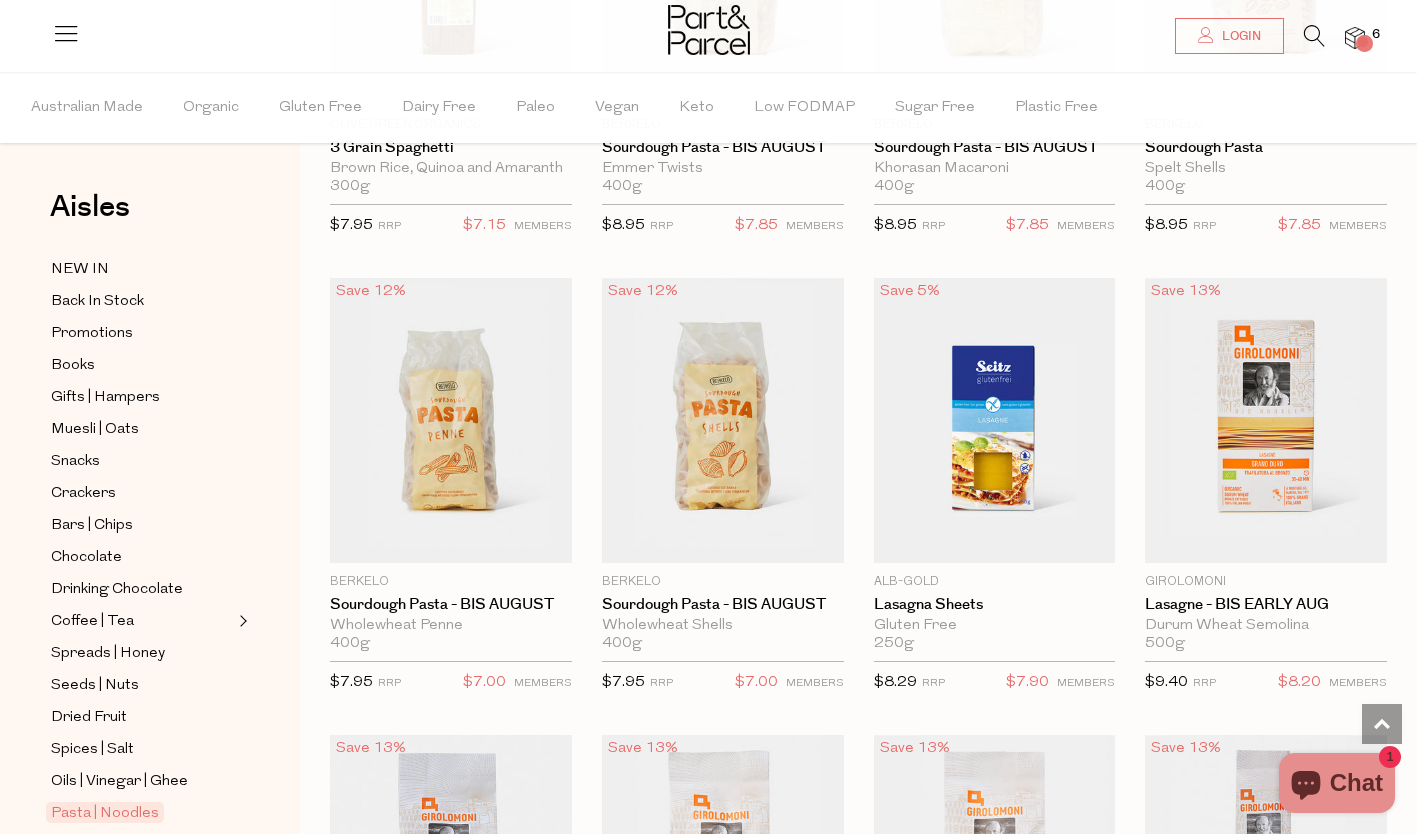 scroll, scrollTop: 2293, scrollLeft: 0, axis: vertical 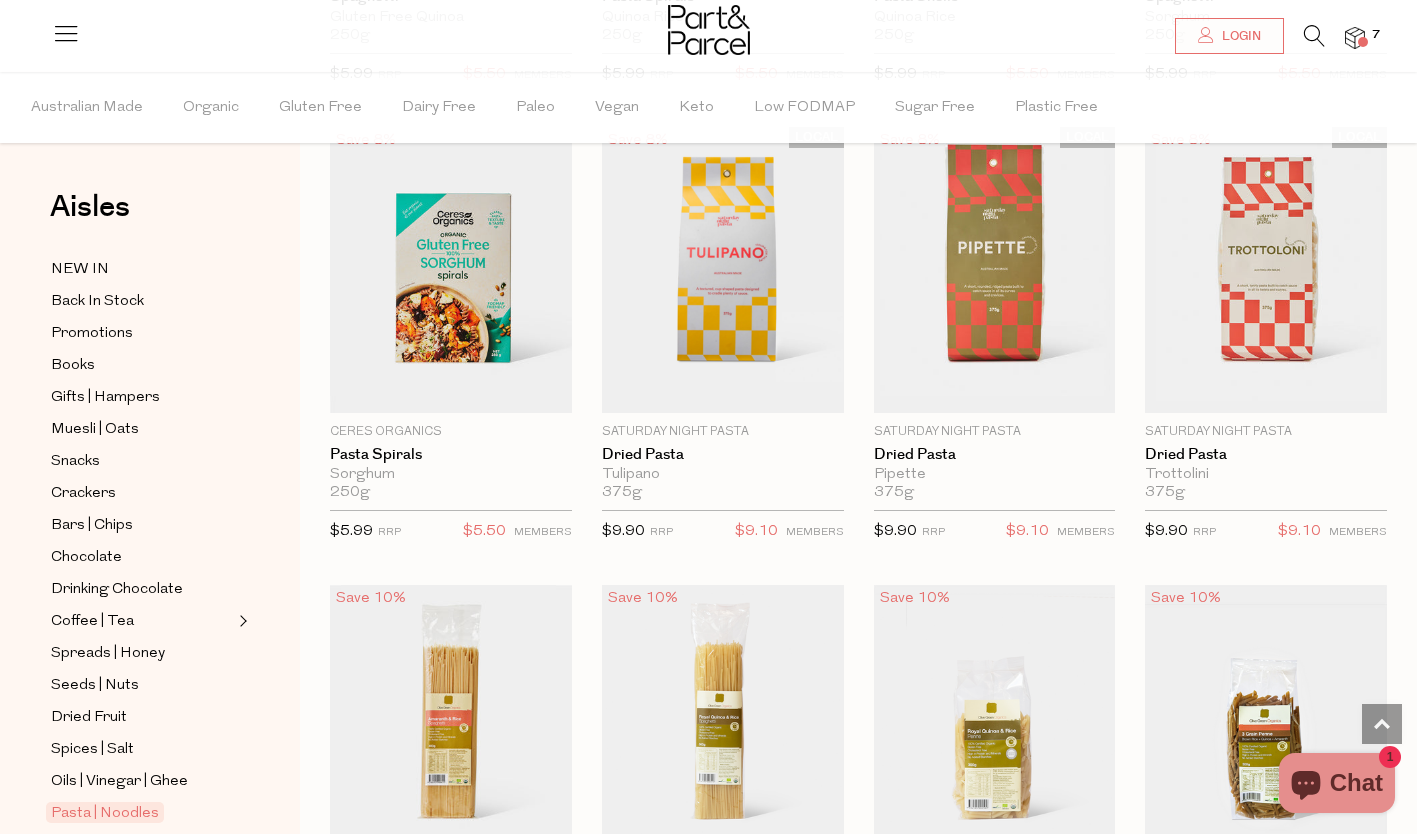 click at bounding box center (995, 269) 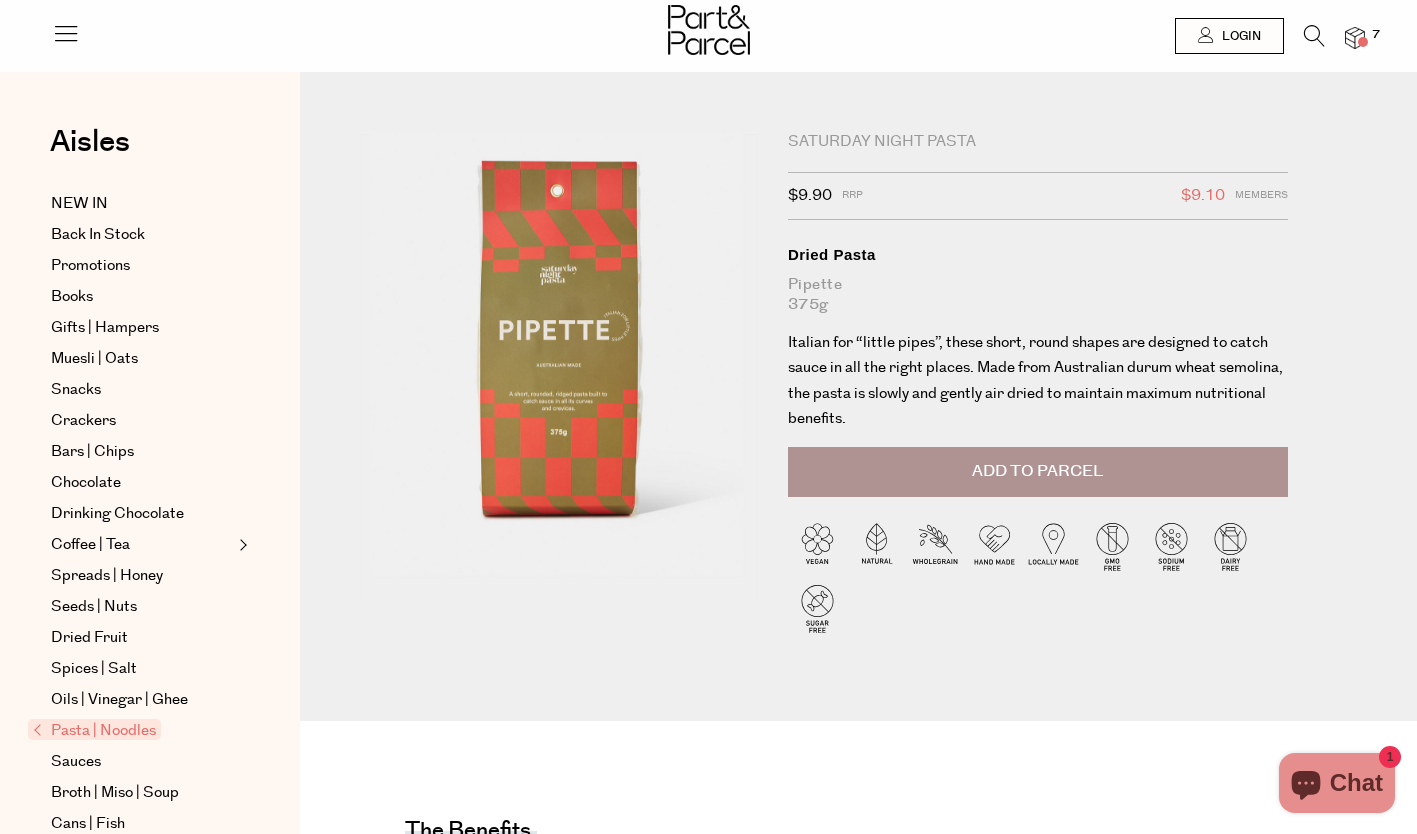 scroll, scrollTop: 0, scrollLeft: 0, axis: both 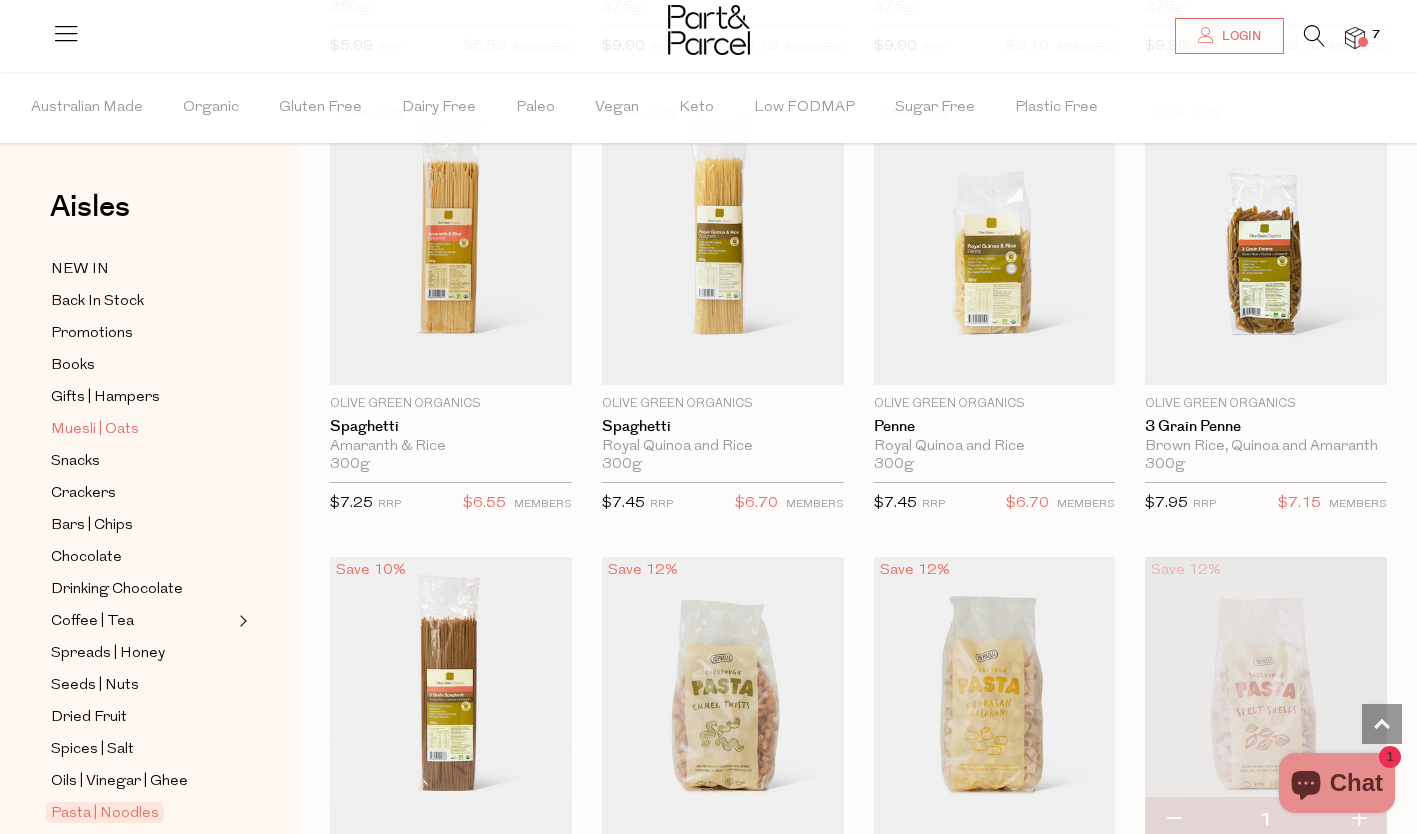 click on "Muesli | Oats" at bounding box center (95, 430) 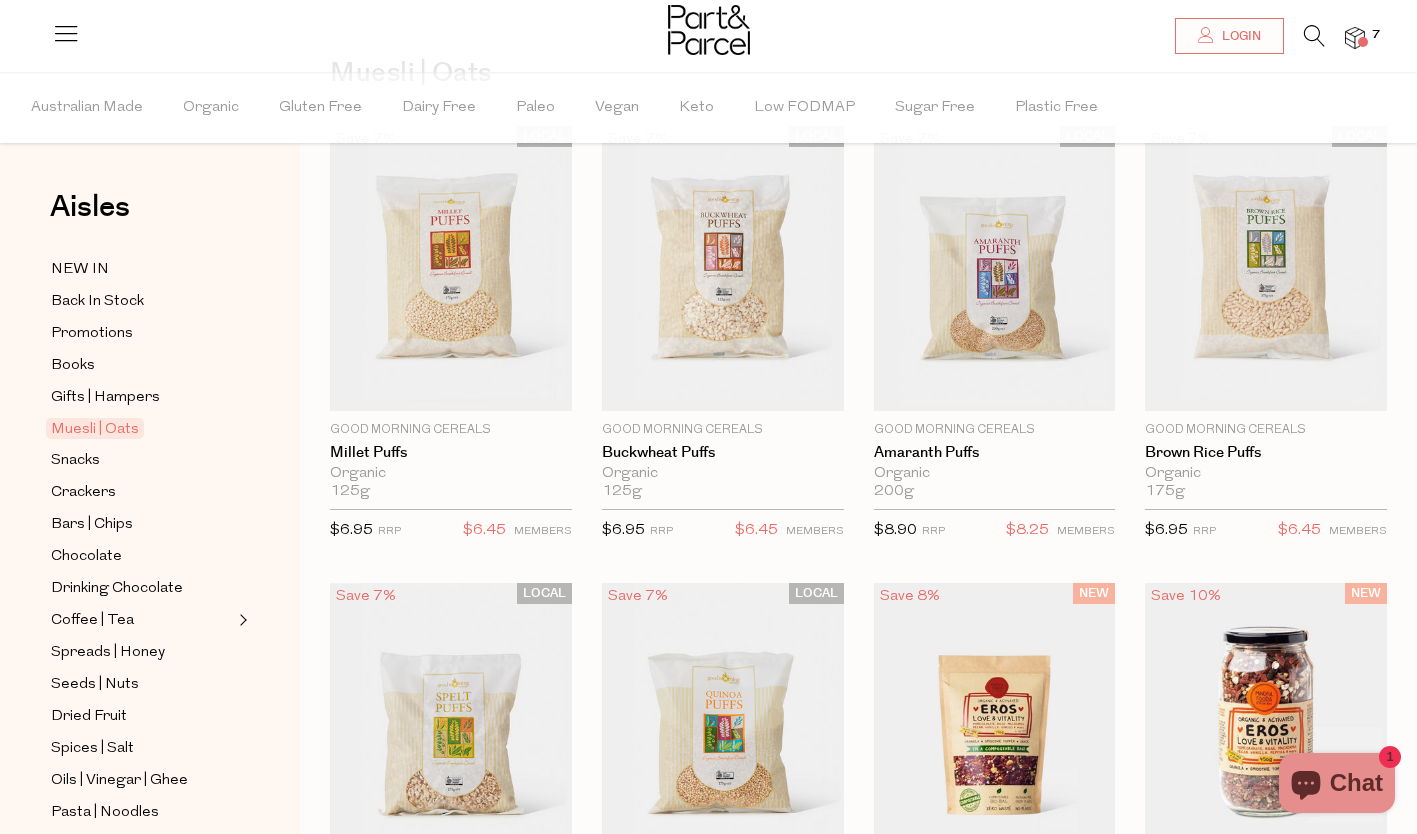 scroll, scrollTop: 148, scrollLeft: 0, axis: vertical 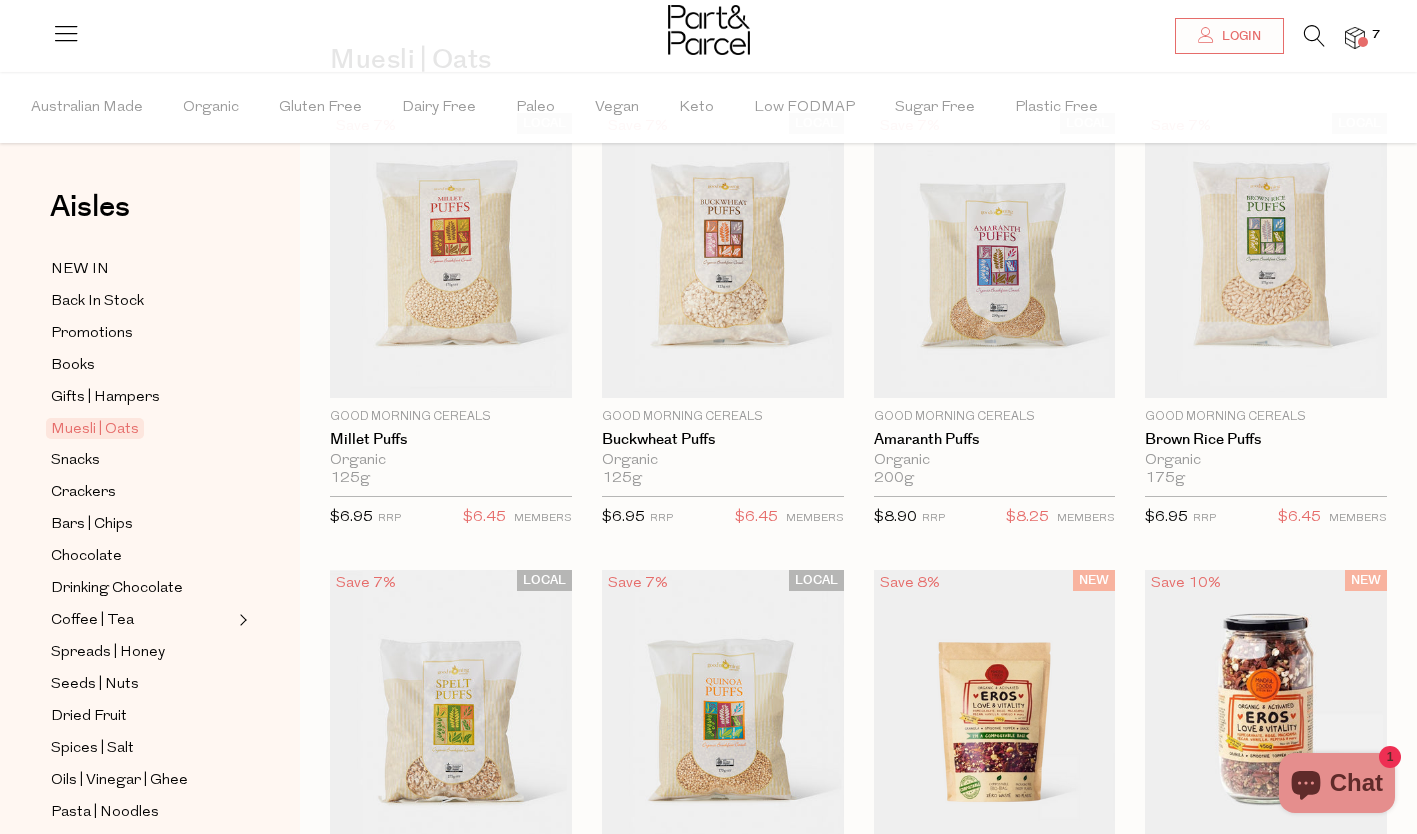 click on "Add To Parcel" at bounding box center [1266, 386] 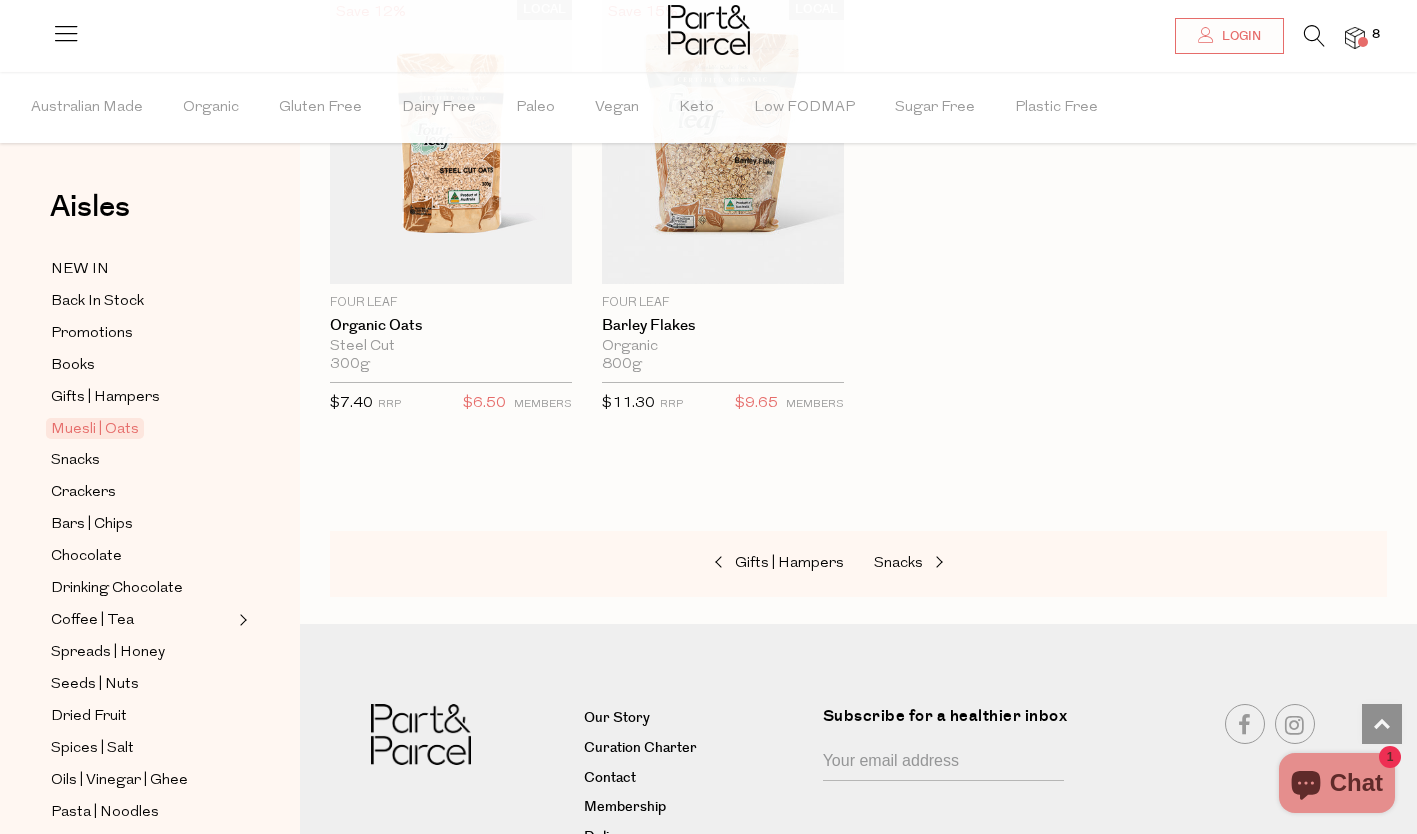 scroll, scrollTop: 5750, scrollLeft: 0, axis: vertical 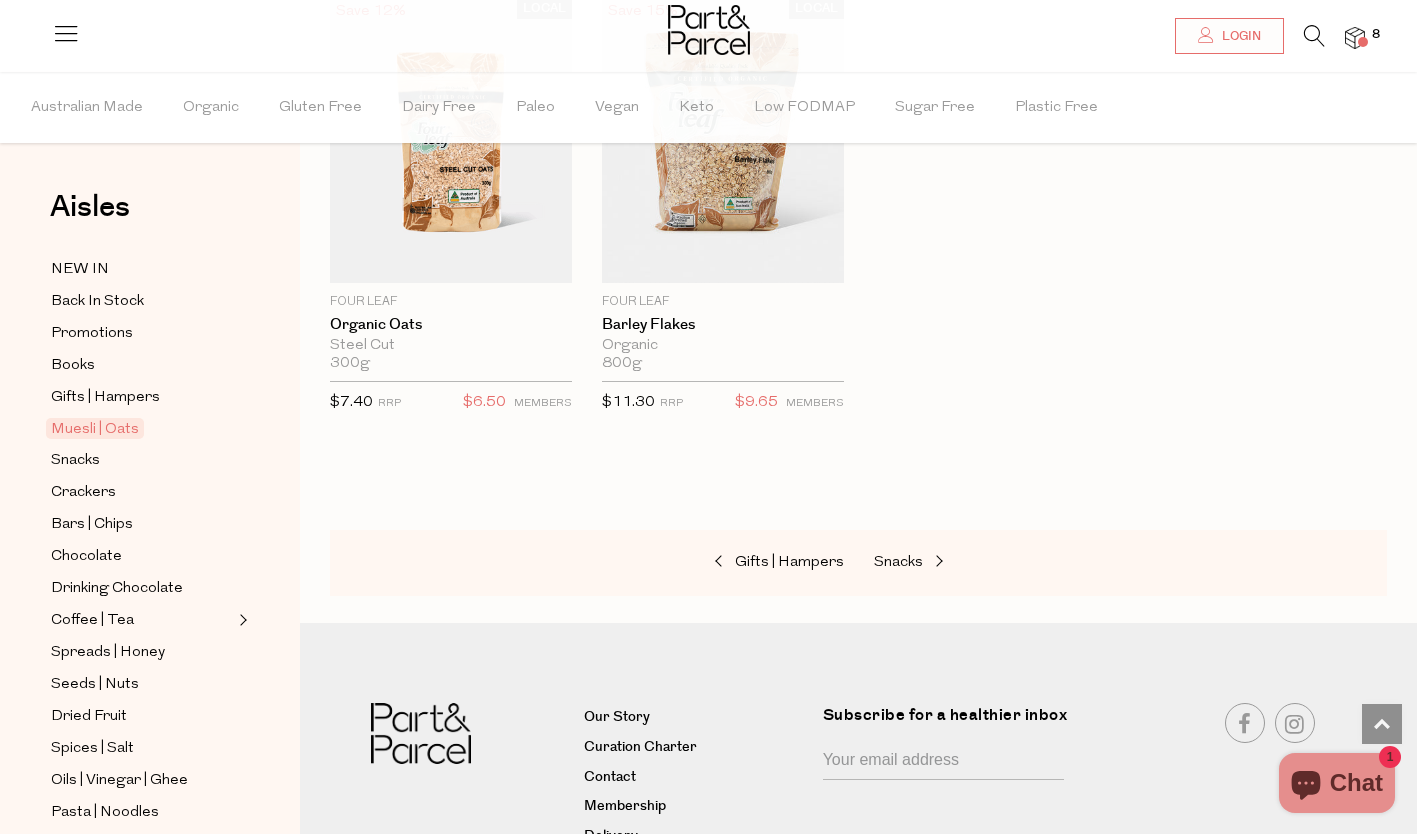 click on "Gifts | Hampers Snacks" at bounding box center [858, 563] 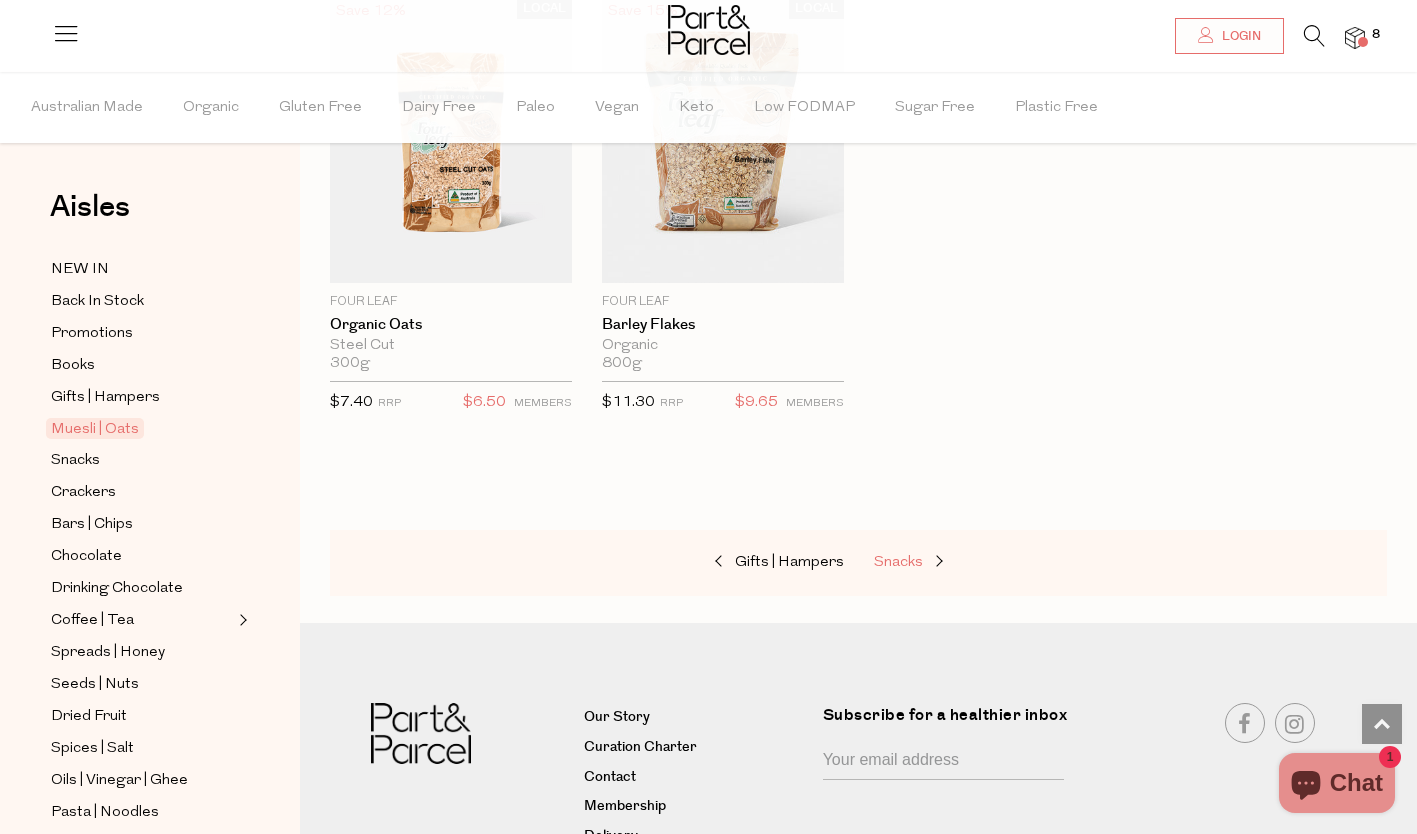 click on "Snacks" at bounding box center (898, 562) 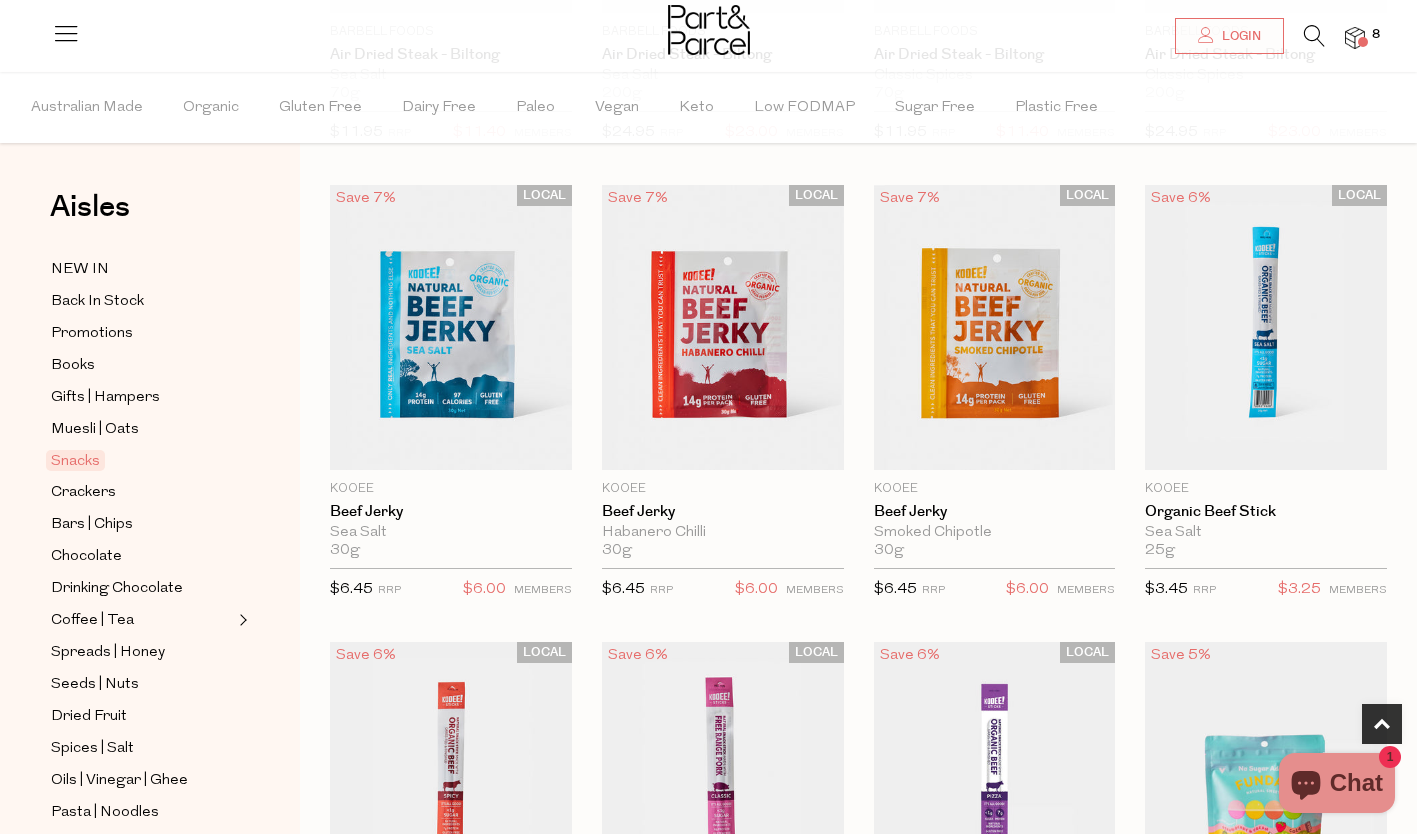 scroll, scrollTop: 541, scrollLeft: 0, axis: vertical 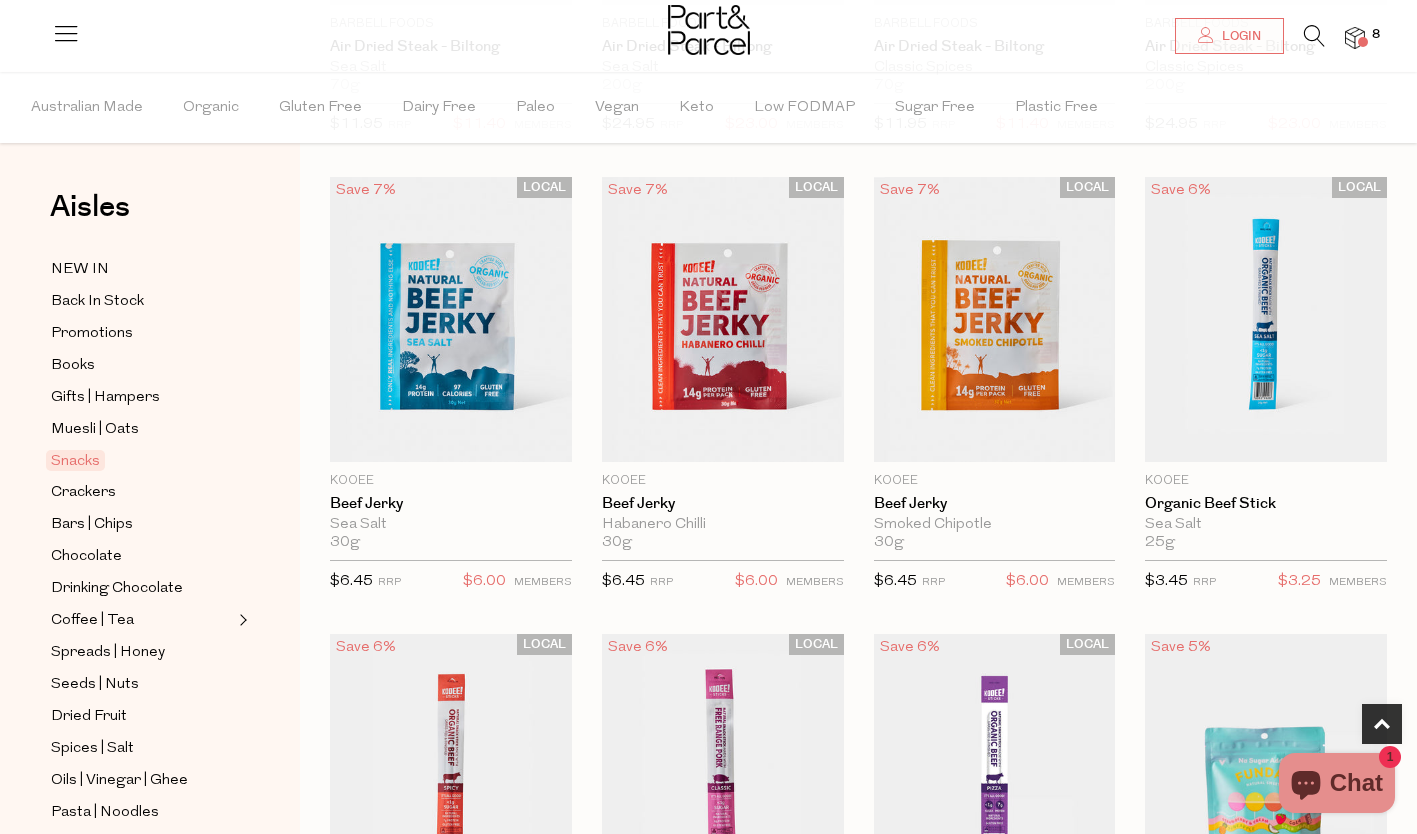 click on "Add To Parcel" at bounding box center (451, 450) 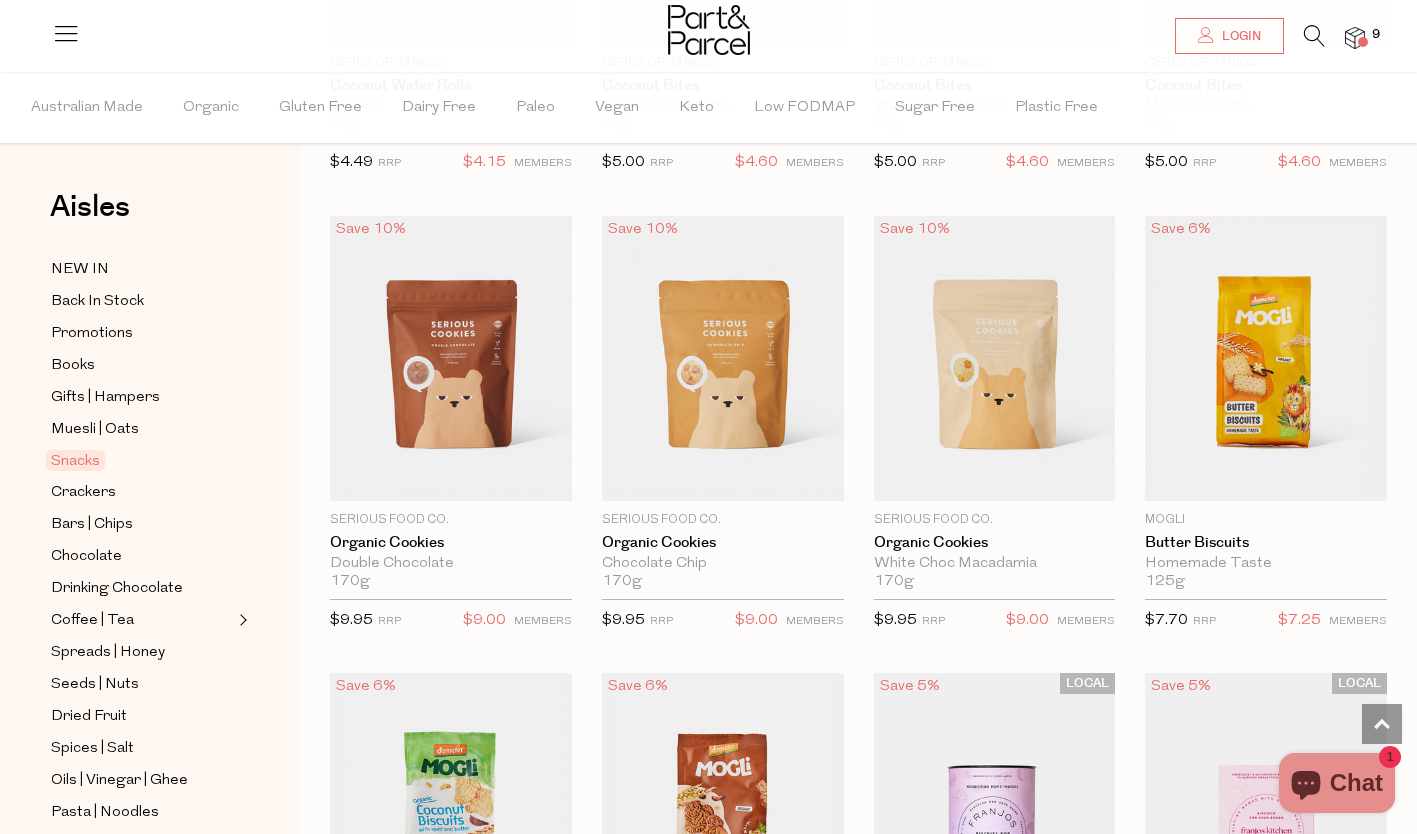 scroll, scrollTop: 3707, scrollLeft: 0, axis: vertical 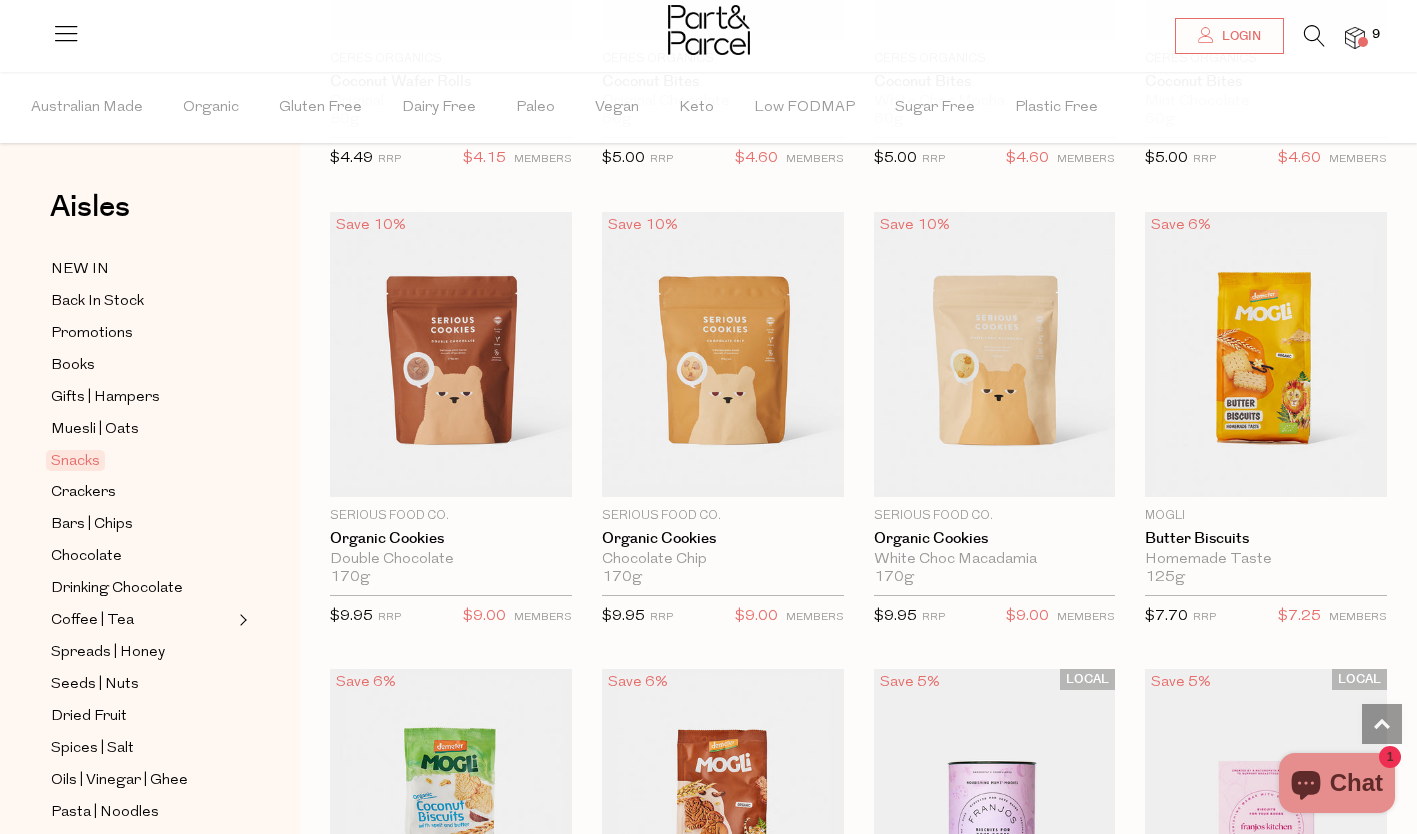 click on "Add To Parcel" at bounding box center (451, 485) 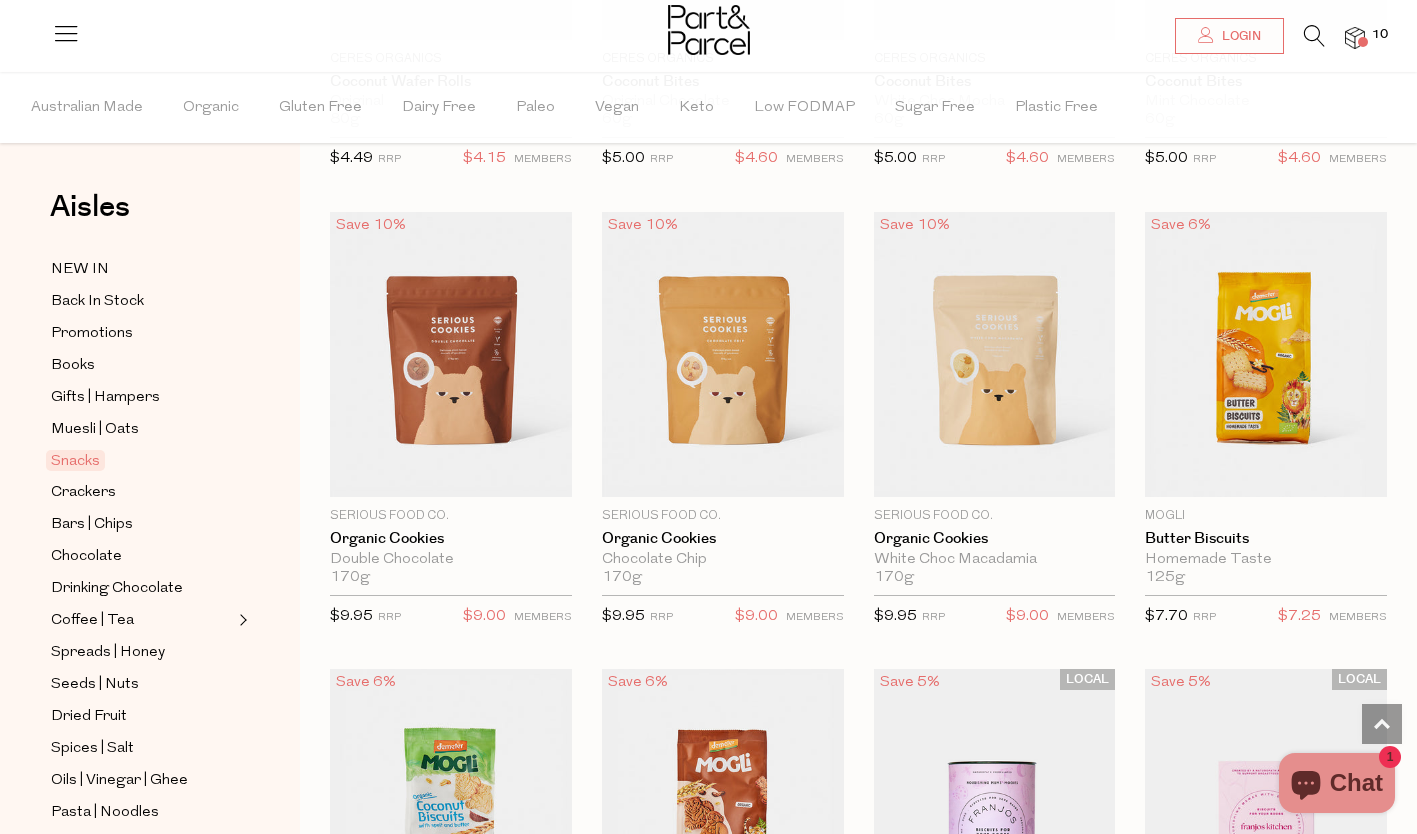 click on "Add To Parcel" at bounding box center [723, 485] 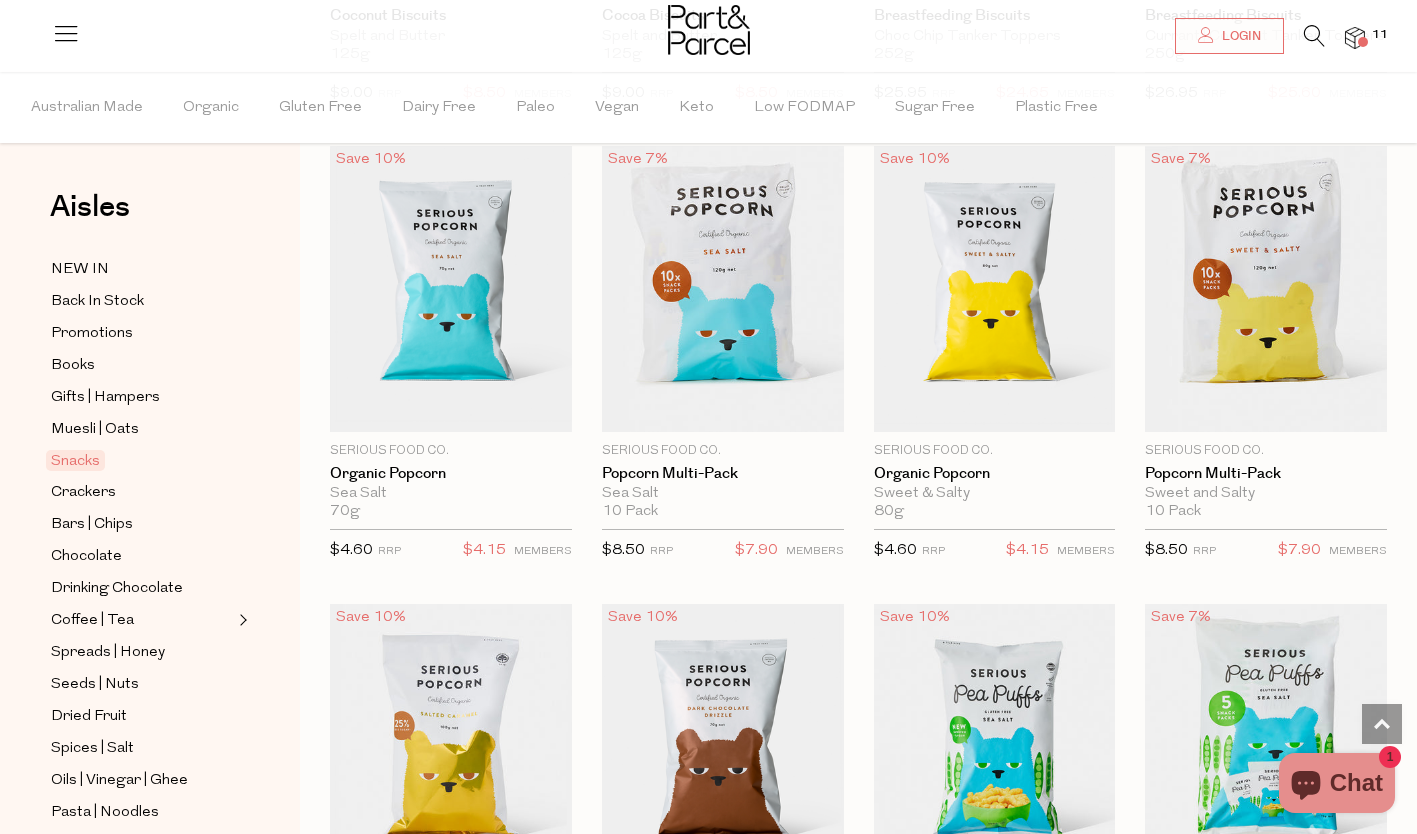 scroll, scrollTop: 4688, scrollLeft: 0, axis: vertical 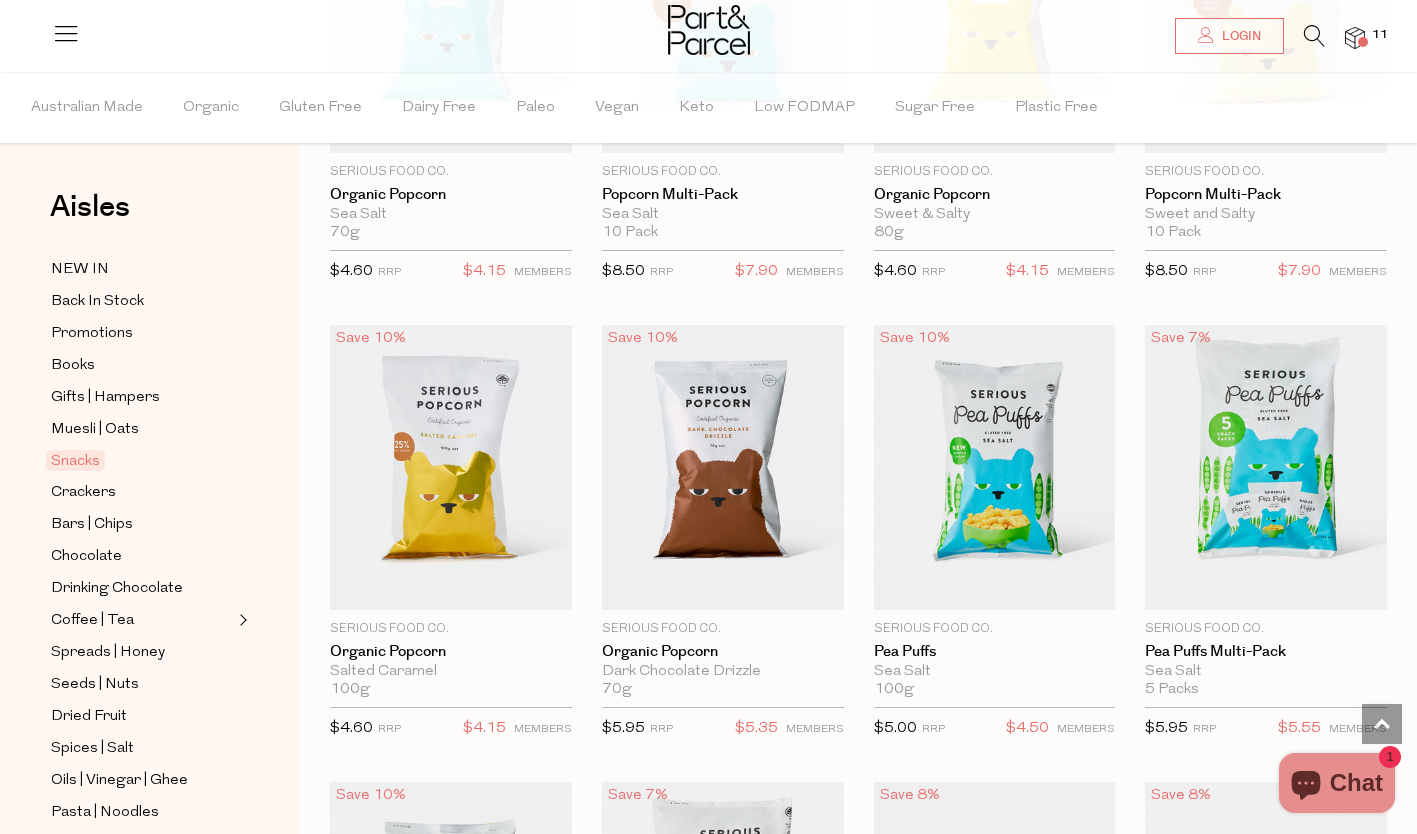 click at bounding box center [1266, 467] 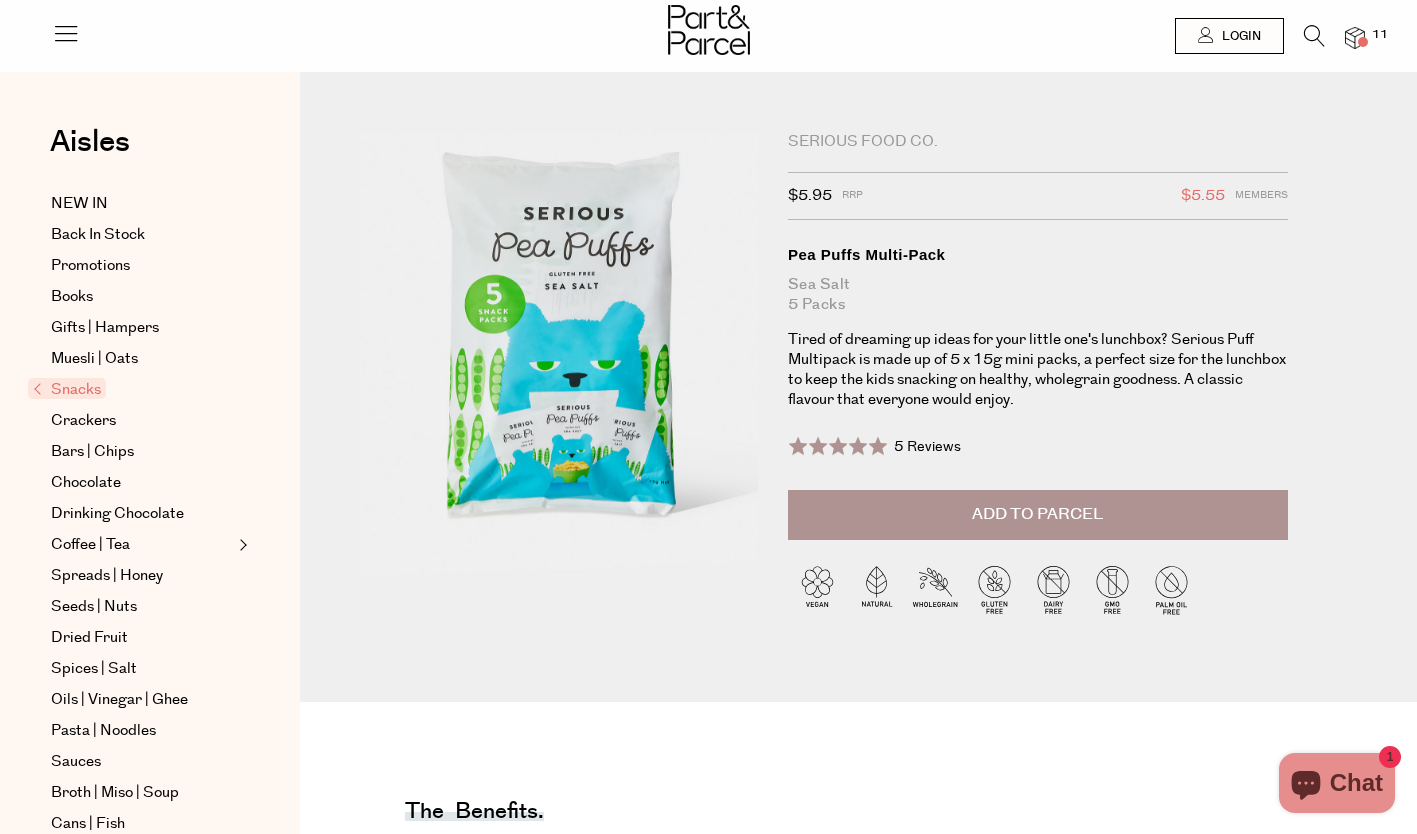 scroll, scrollTop: 0, scrollLeft: 0, axis: both 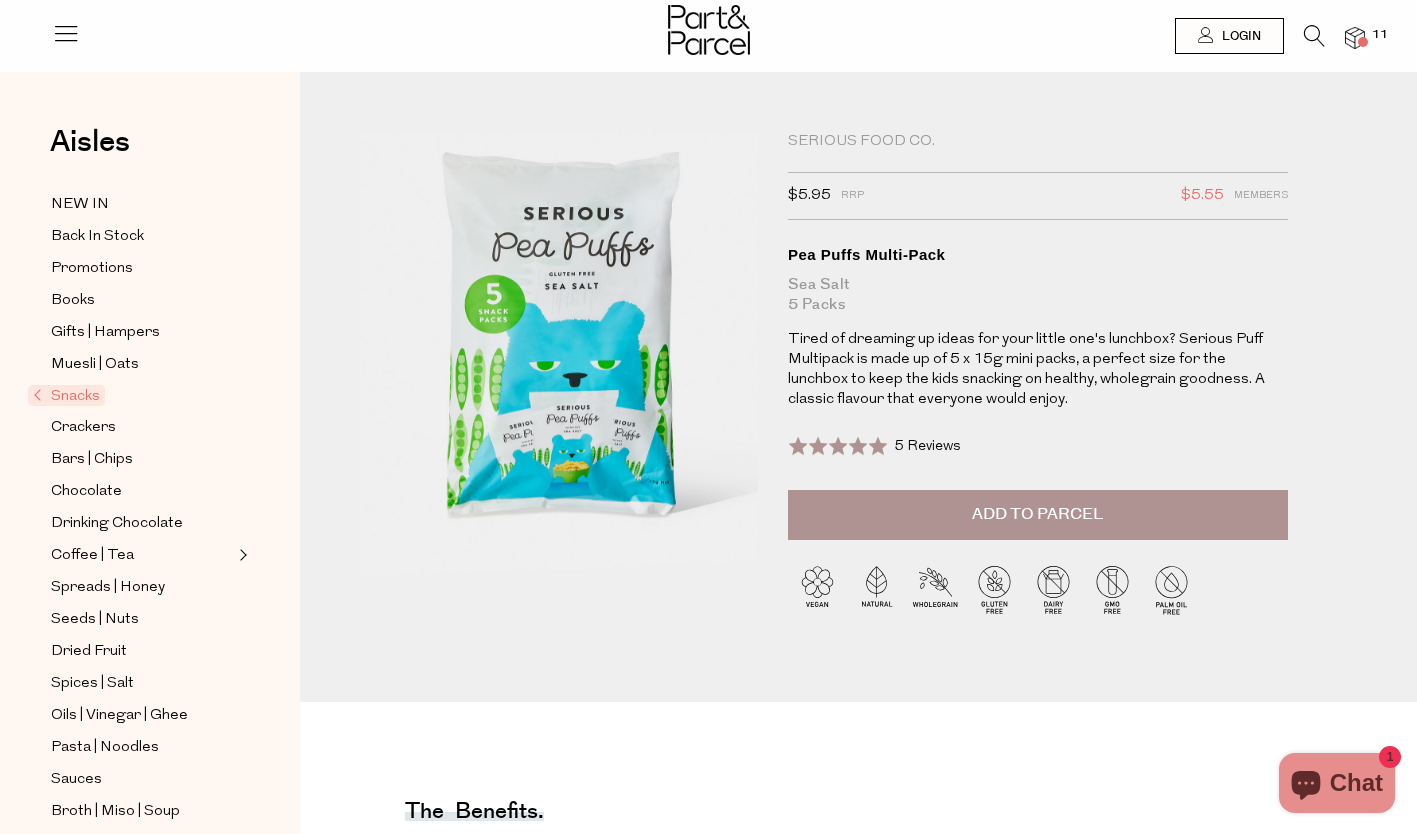 click on "Add to Parcel" at bounding box center [1037, 514] 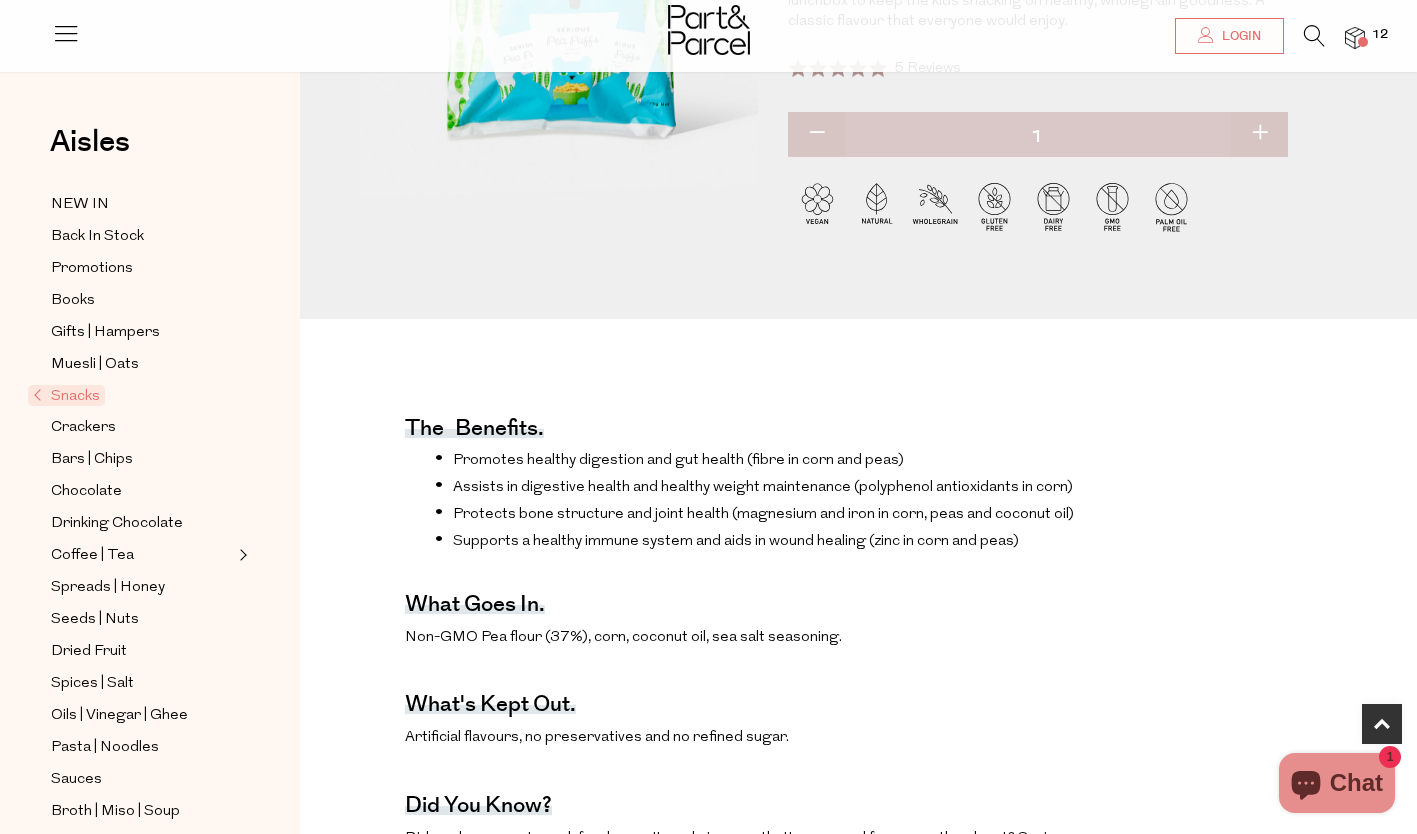 scroll, scrollTop: 385, scrollLeft: 0, axis: vertical 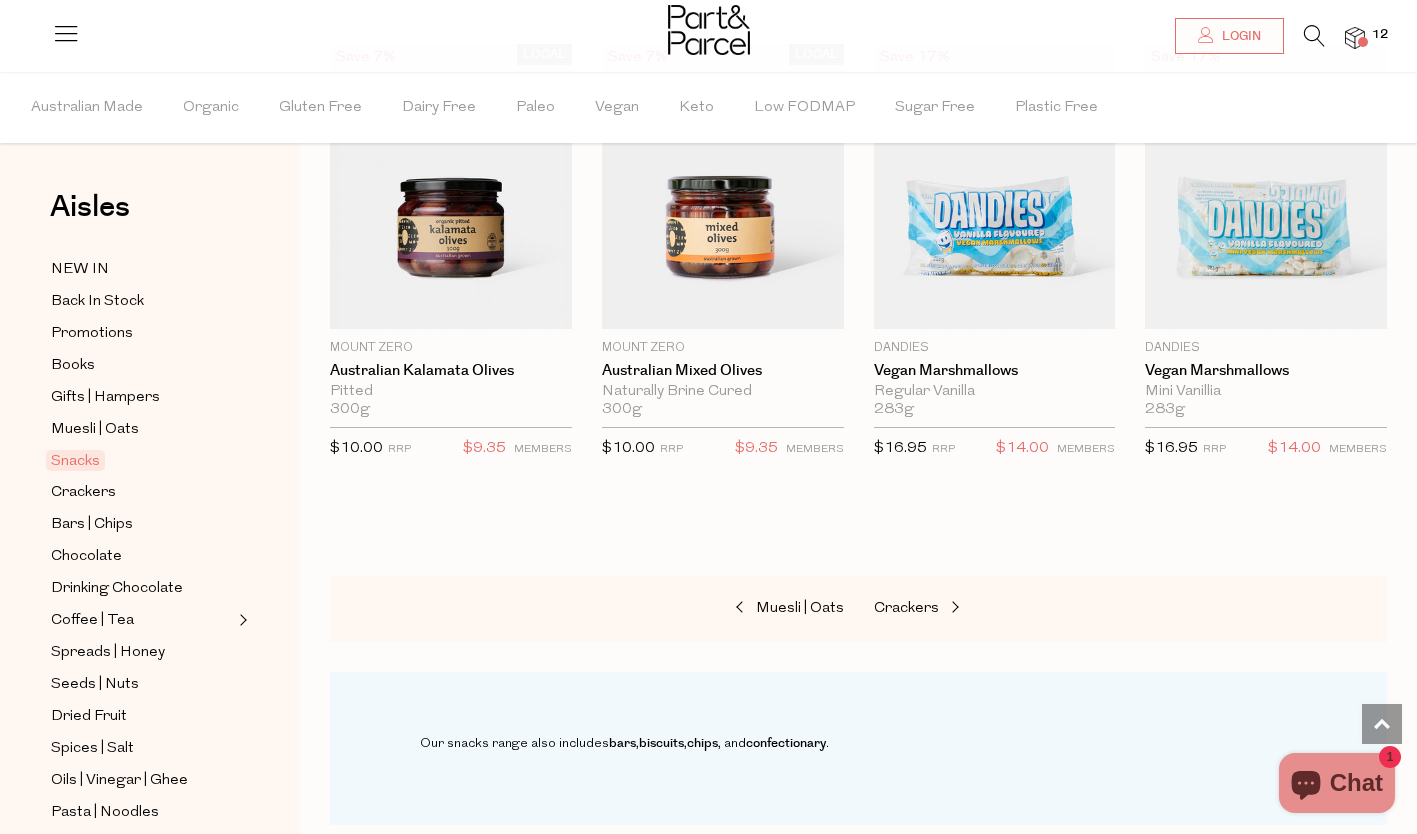 click on "Muesli | Oats Crackers" at bounding box center (858, 609) 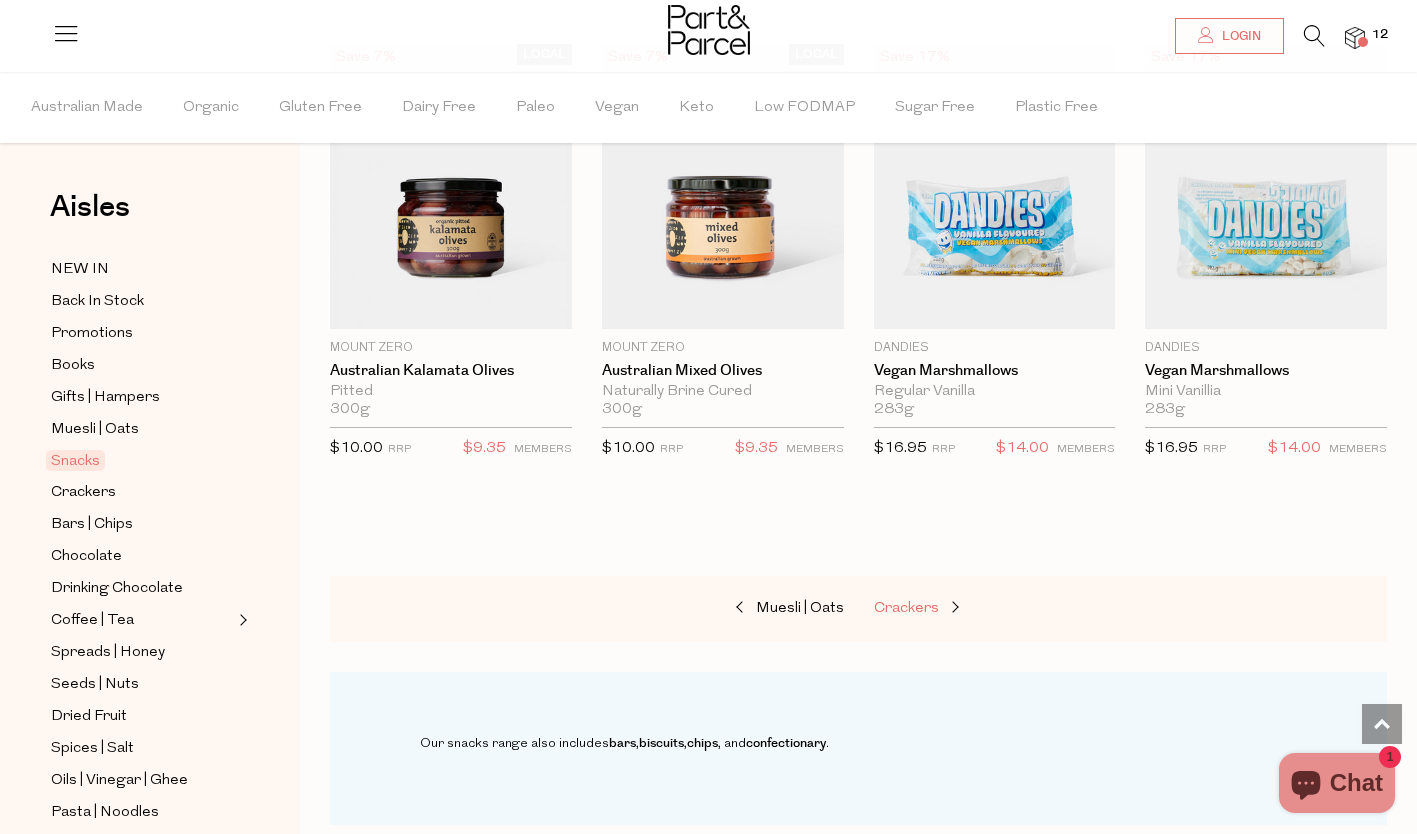 click on "Crackers" at bounding box center [906, 608] 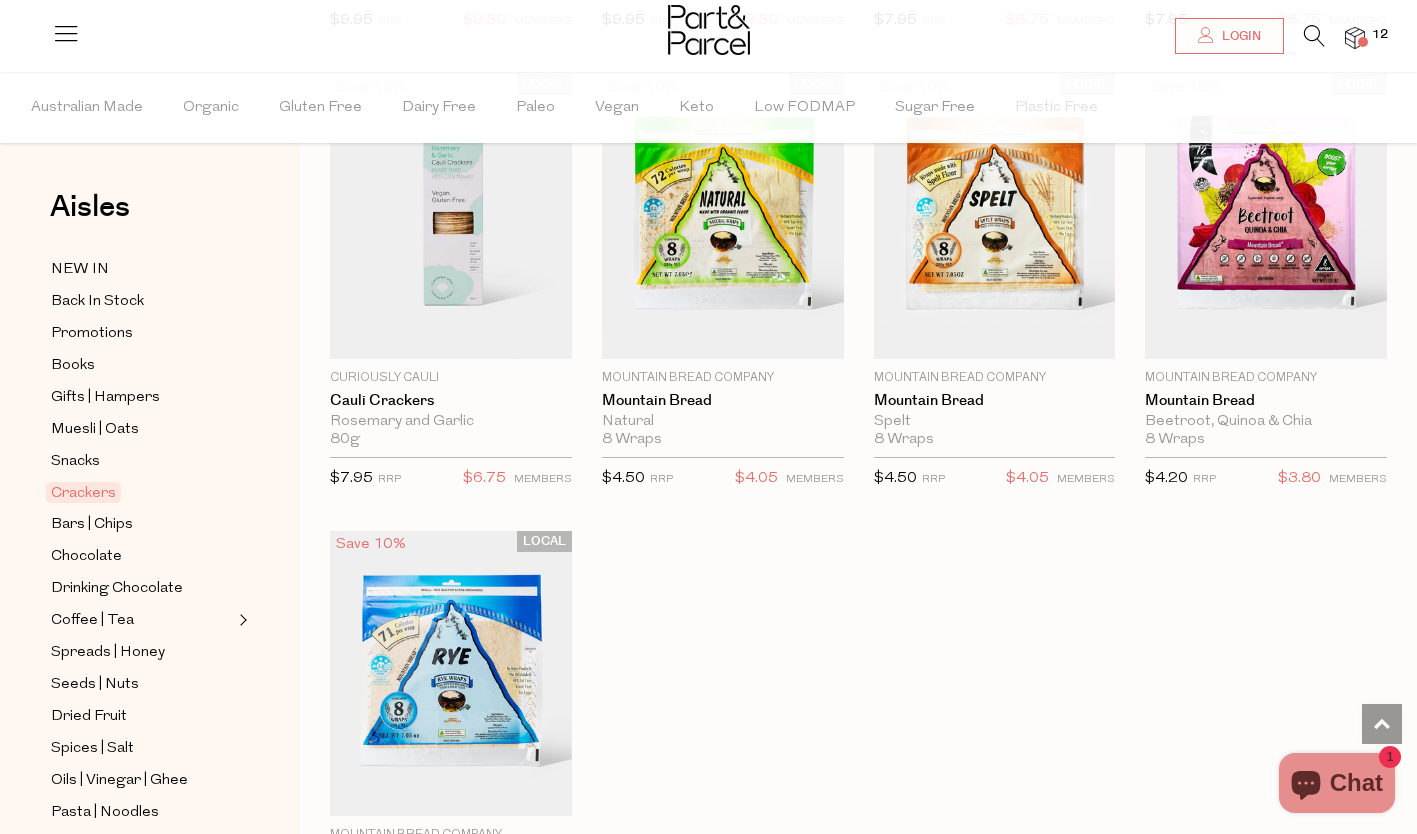 scroll, scrollTop: 4290, scrollLeft: 0, axis: vertical 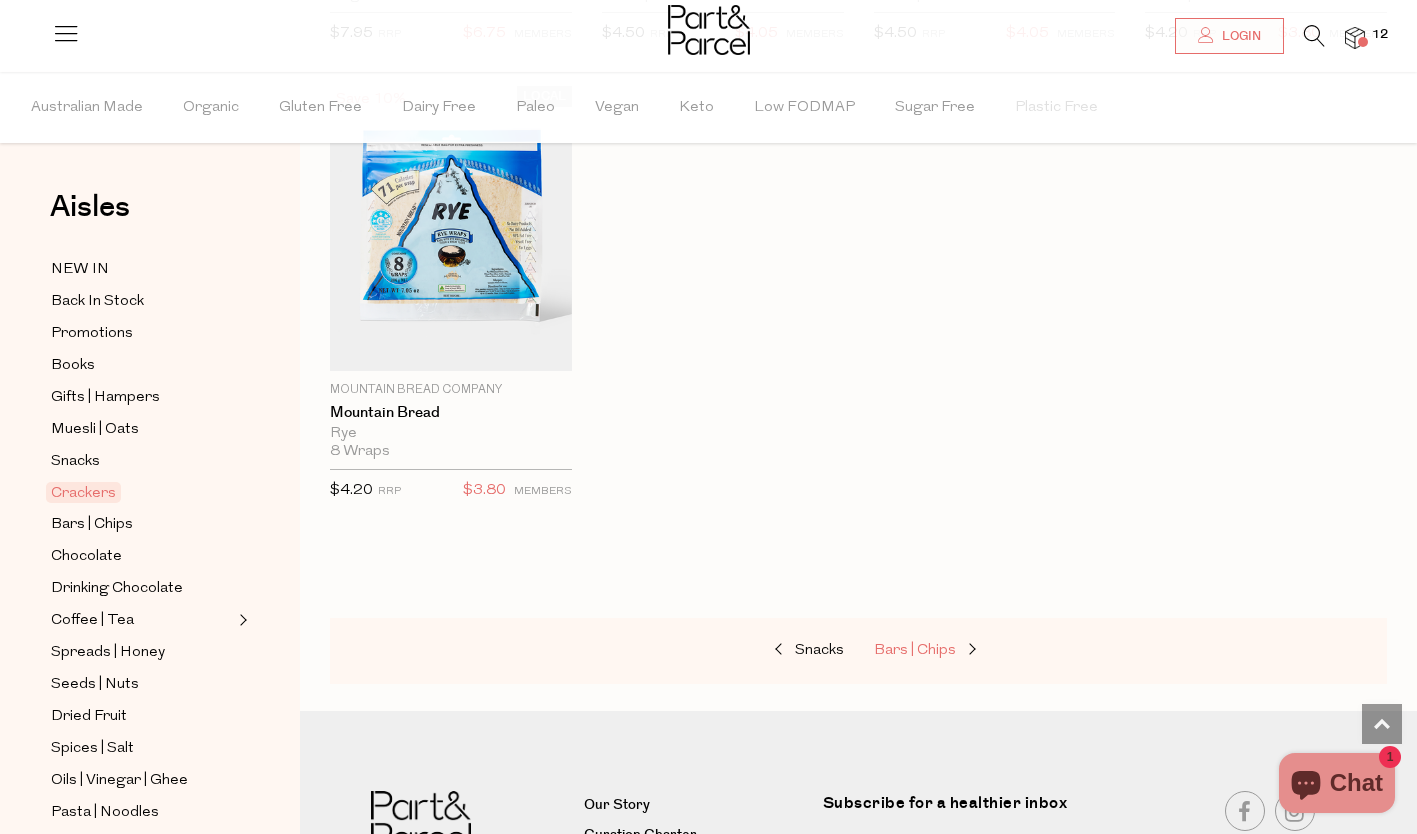 click on "Bars | Chips" at bounding box center (915, 650) 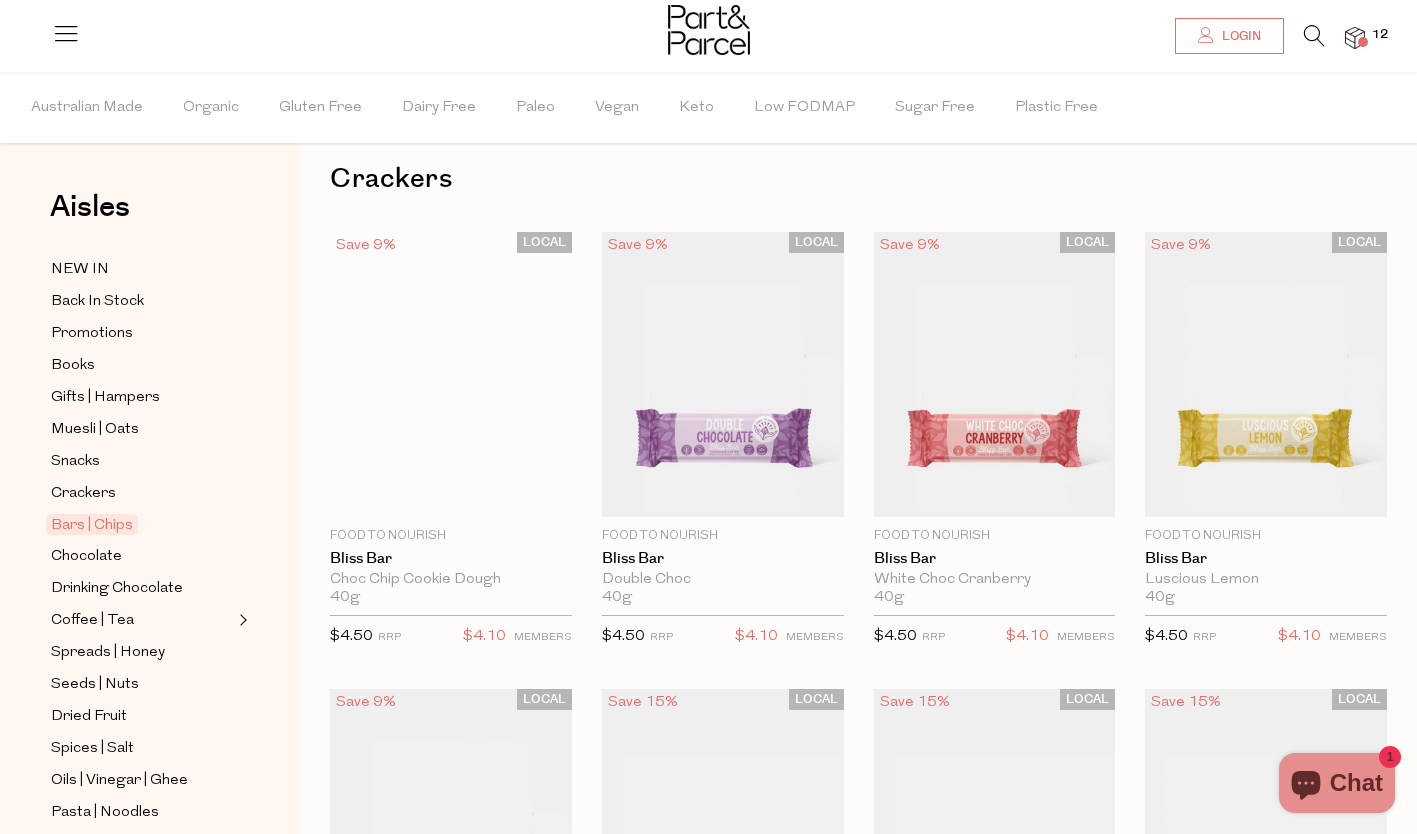 scroll, scrollTop: 0, scrollLeft: 0, axis: both 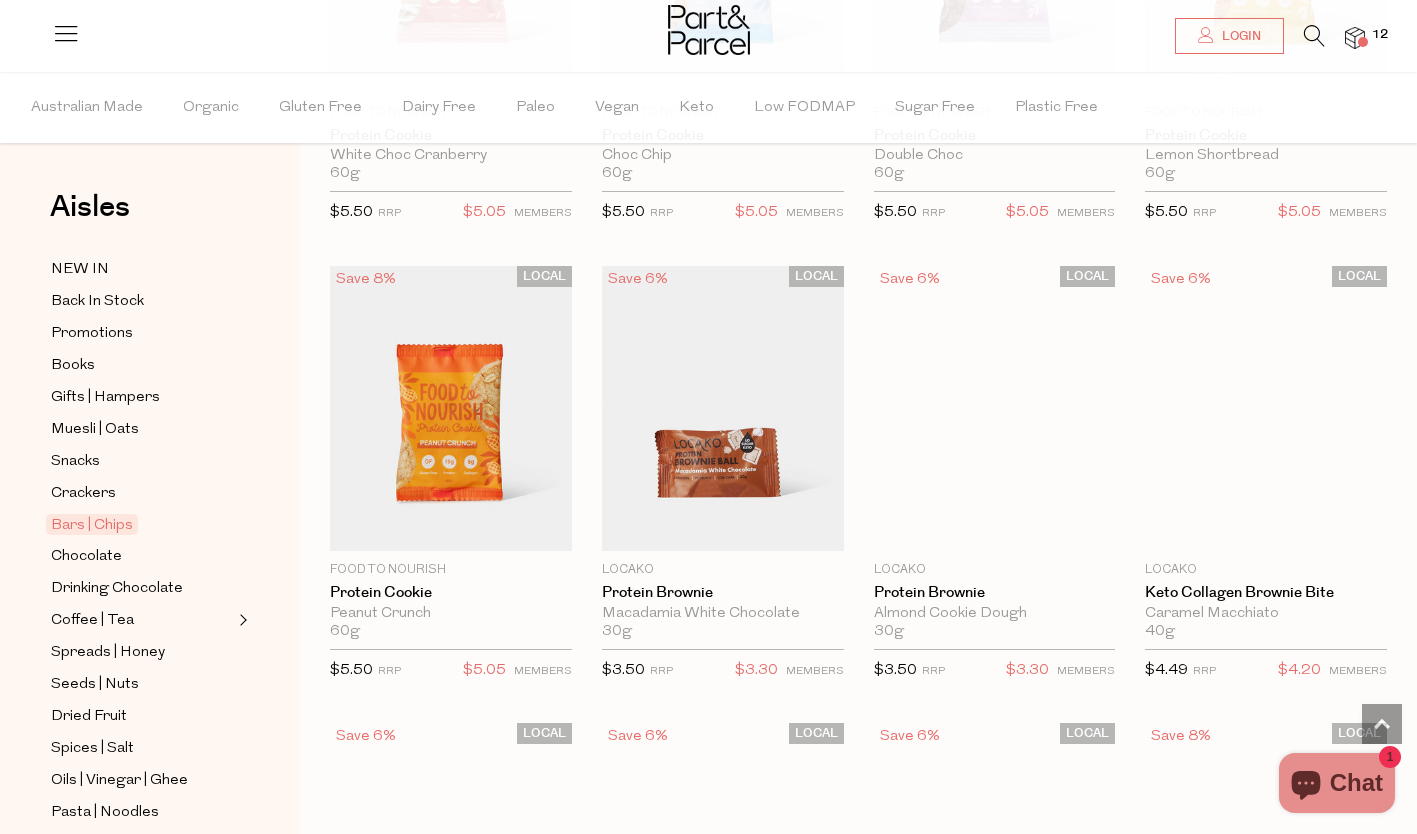type on "2" 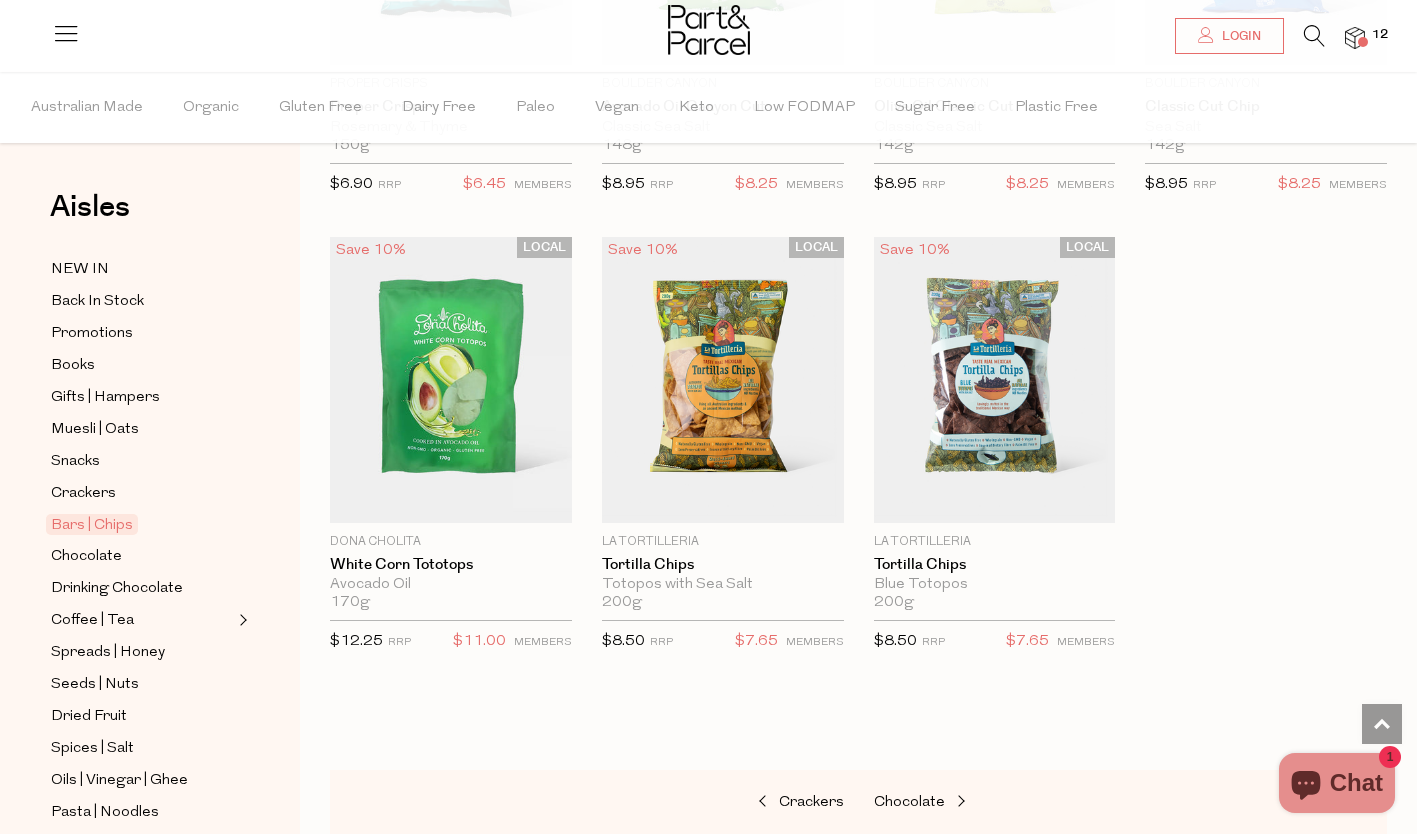 scroll, scrollTop: 7909, scrollLeft: 0, axis: vertical 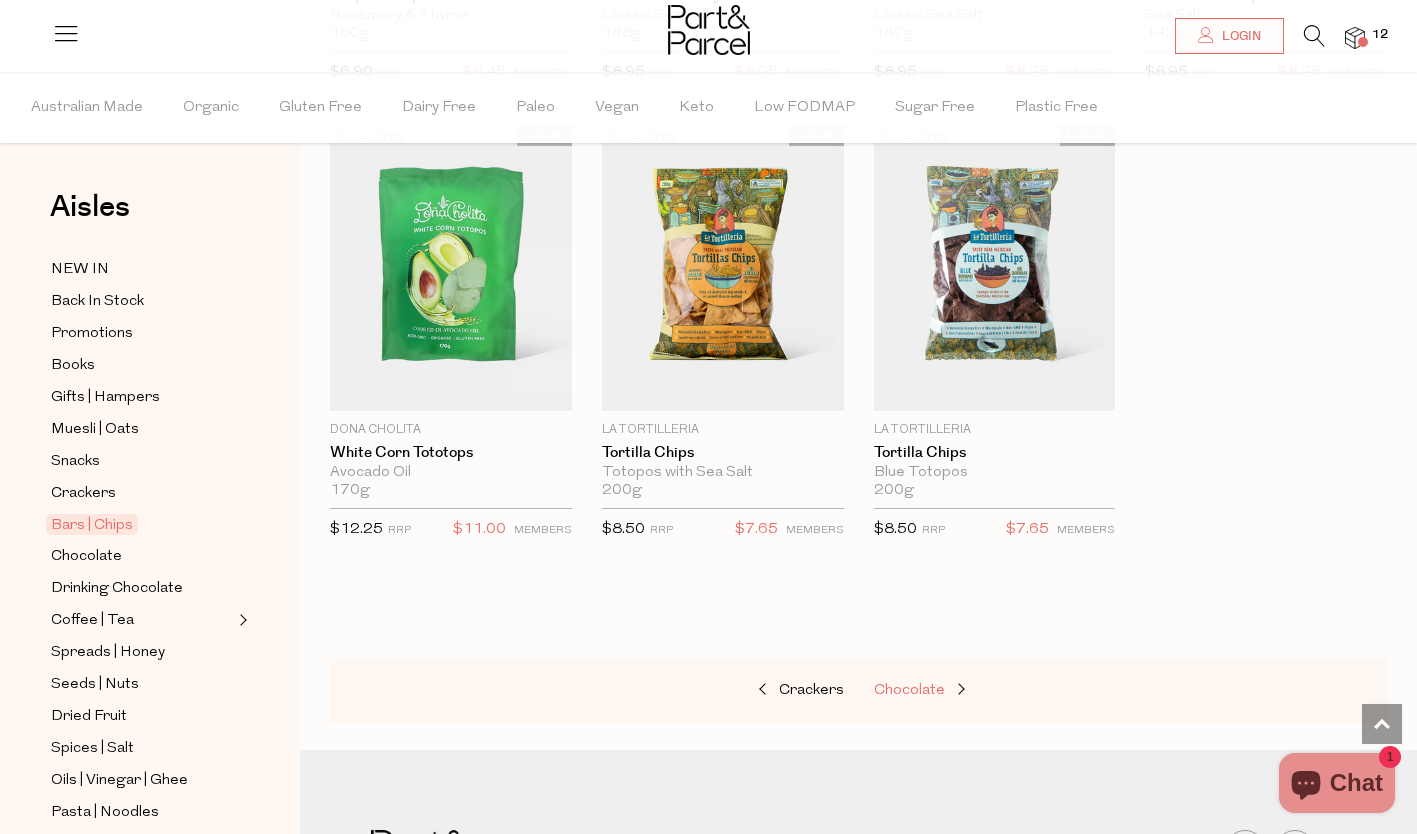 click on "Chocolate" at bounding box center [909, 690] 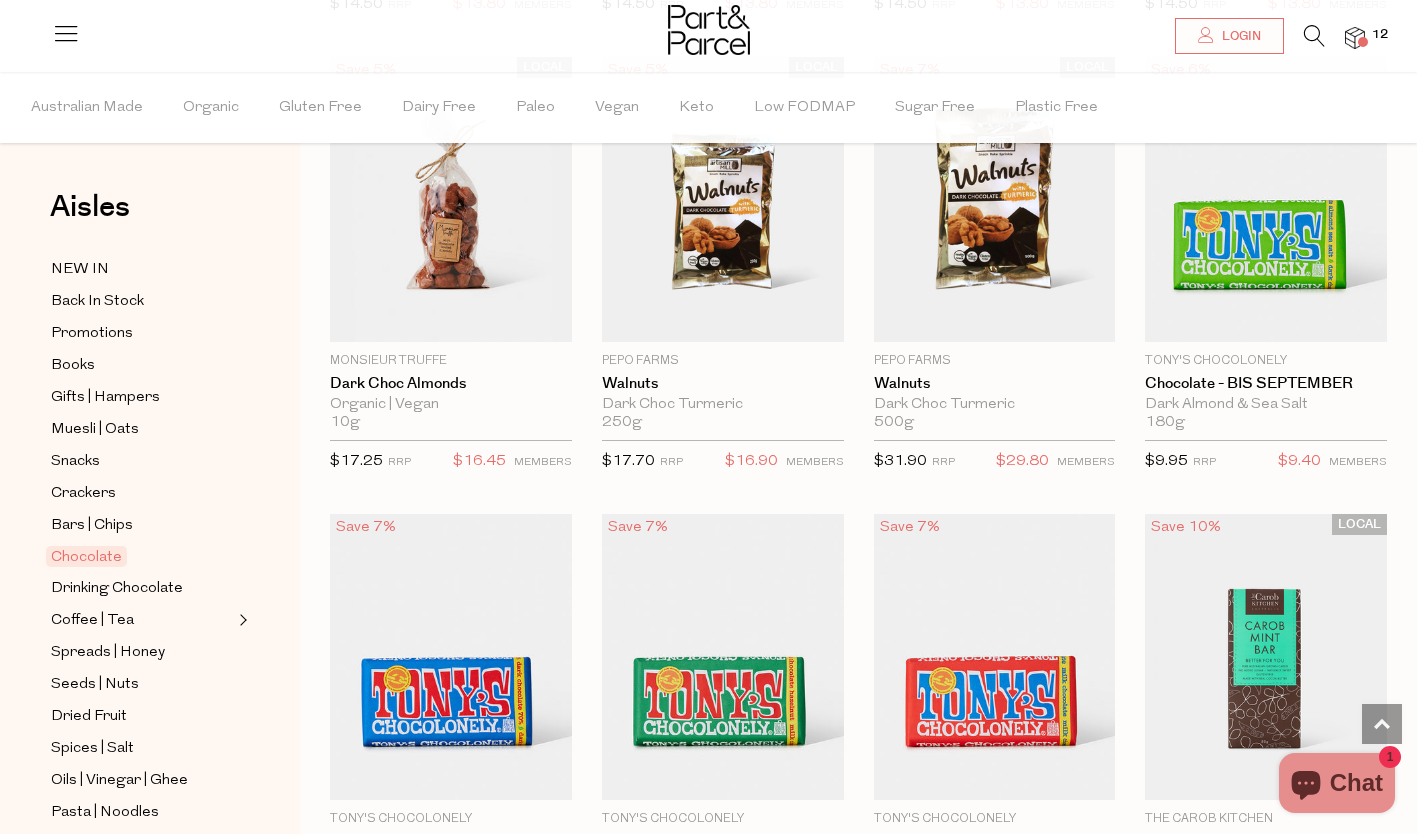 scroll, scrollTop: 4321, scrollLeft: 0, axis: vertical 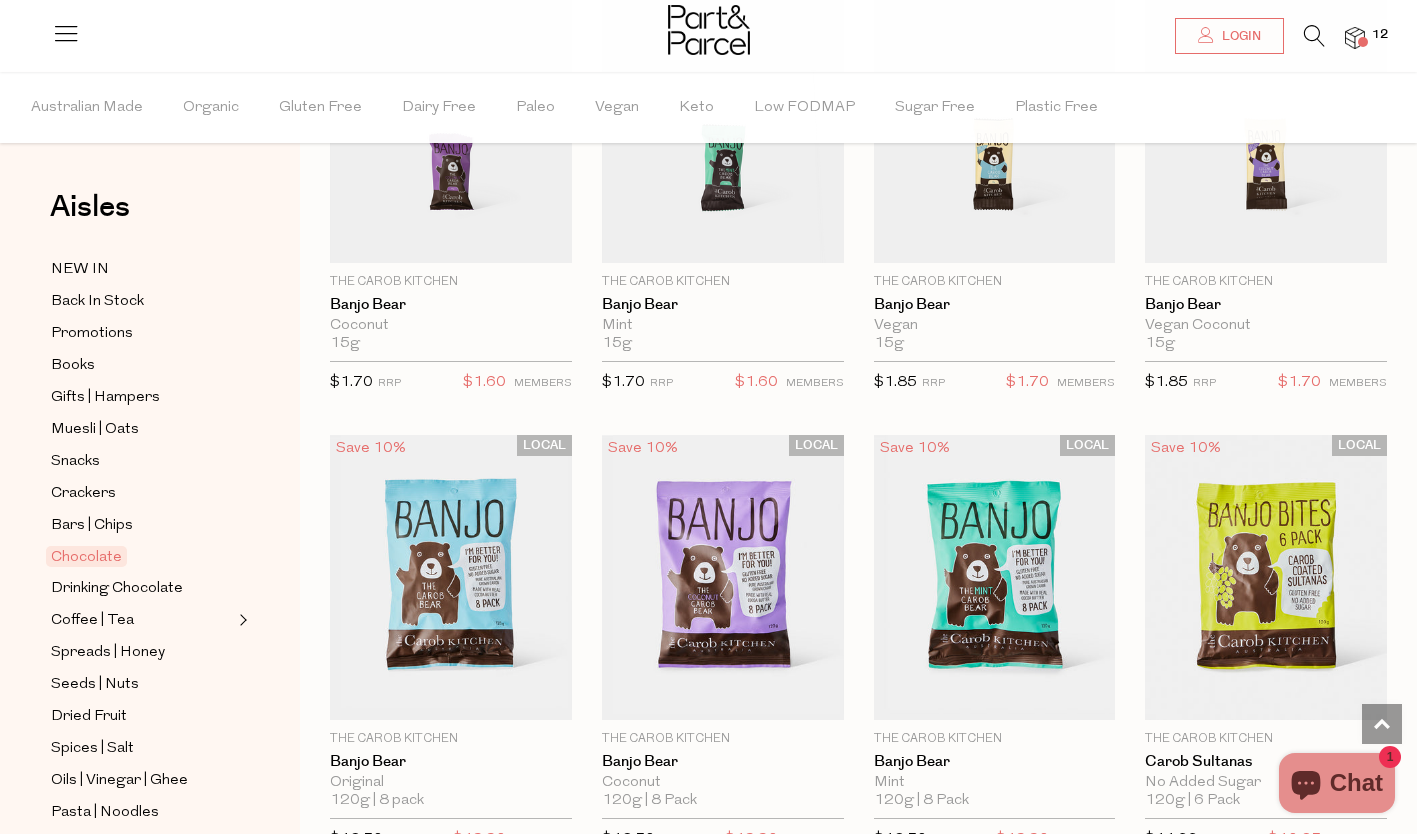 type on "2" 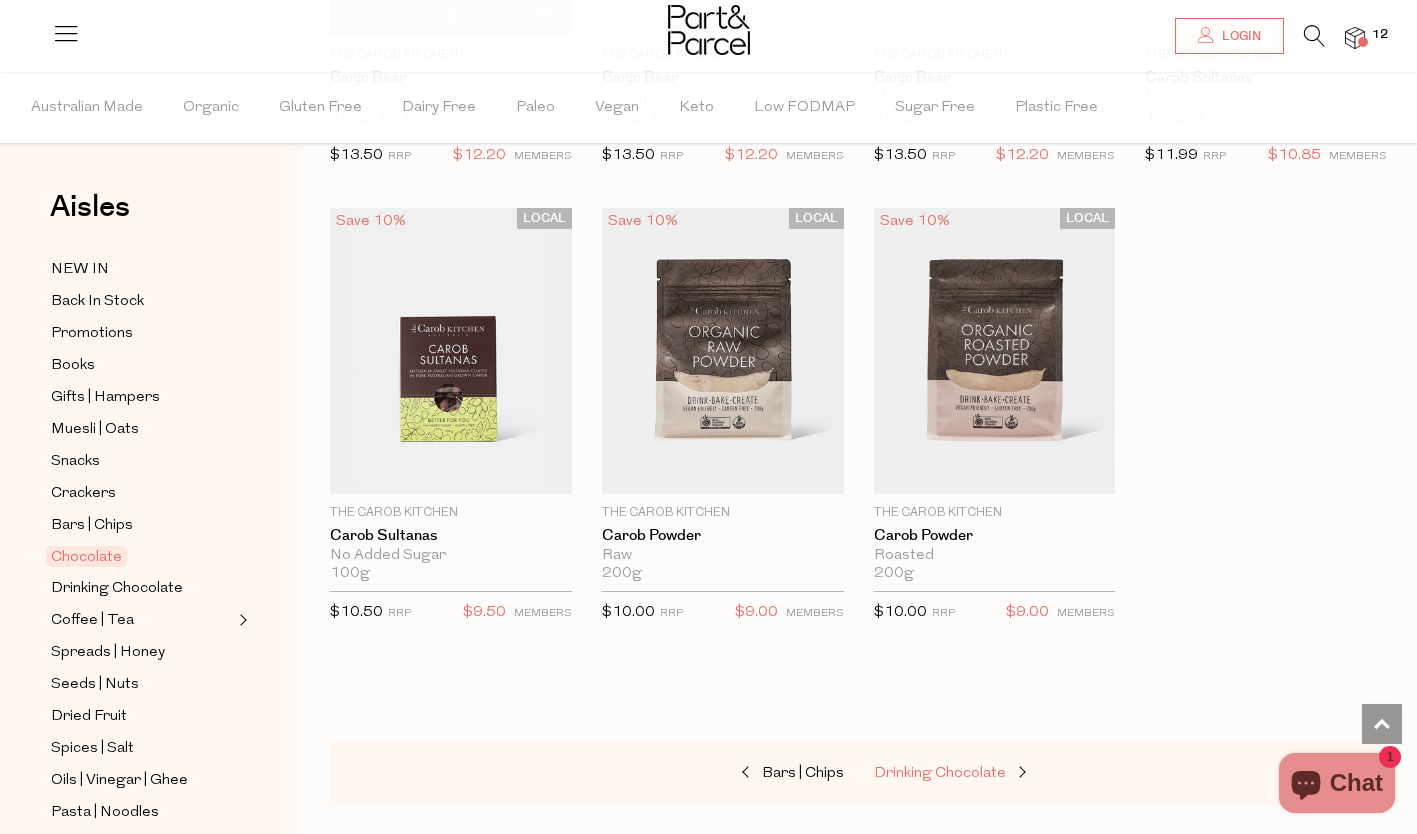 click on "Drinking Chocolate" at bounding box center (940, 773) 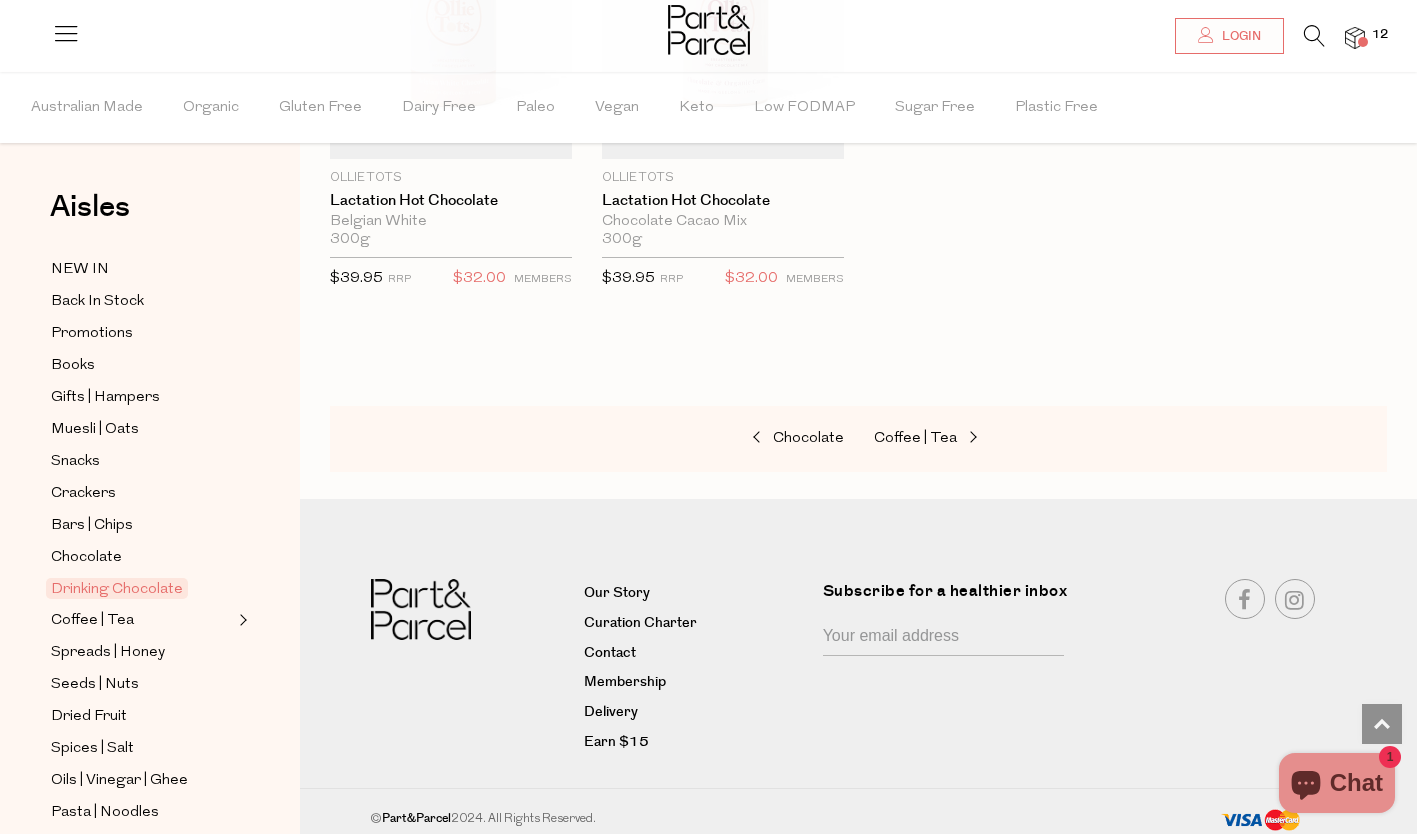 scroll, scrollTop: 2214, scrollLeft: 0, axis: vertical 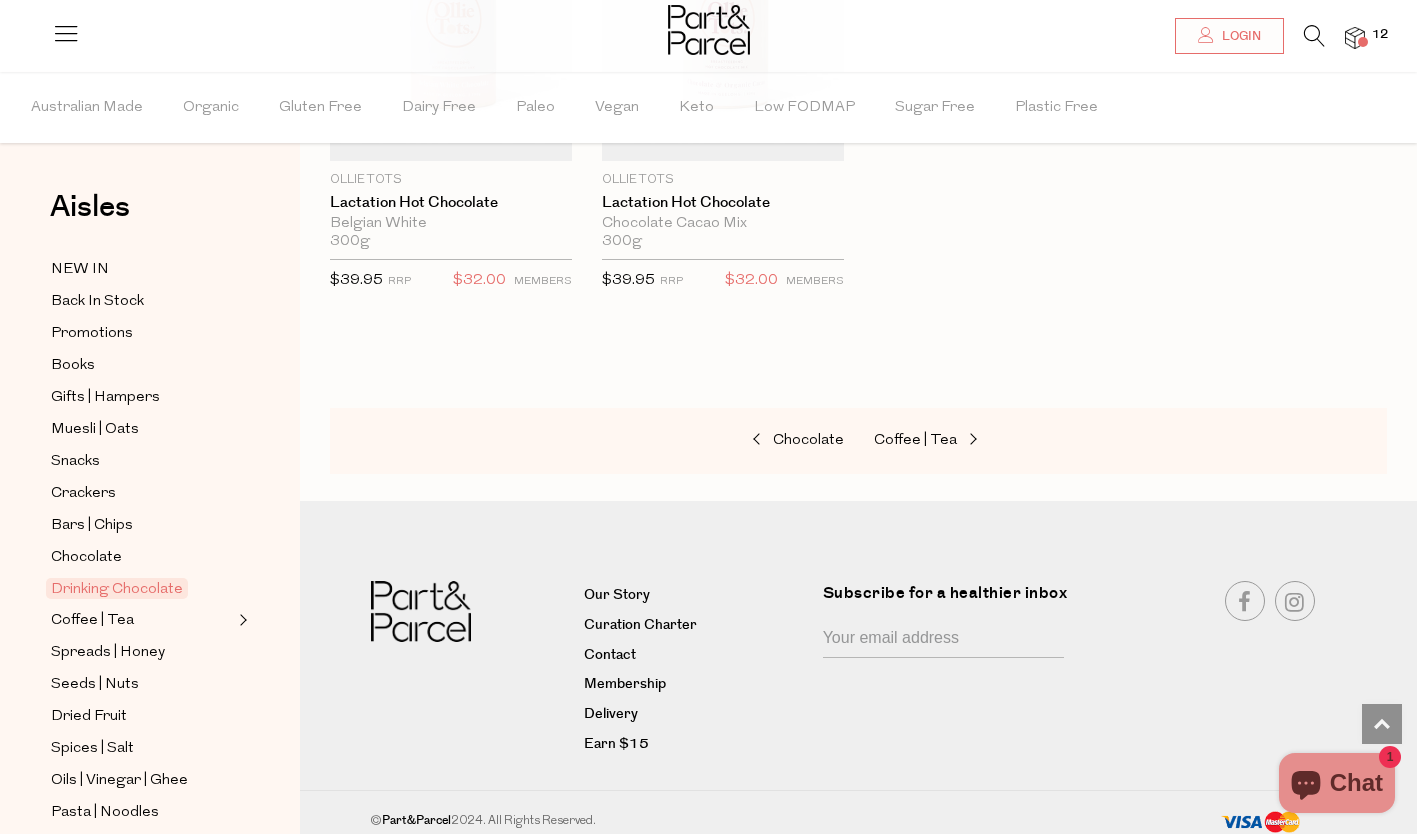 click on "NEW IN
Back In Stock
Promotions
Books
Gifts | Hampers
Muesli | Oats
Snacks
Crackers
Bars | Chips
Chocolate
Drinking Chocolate
Coffee | Tea
Loose Leaf" at bounding box center (150, 765) 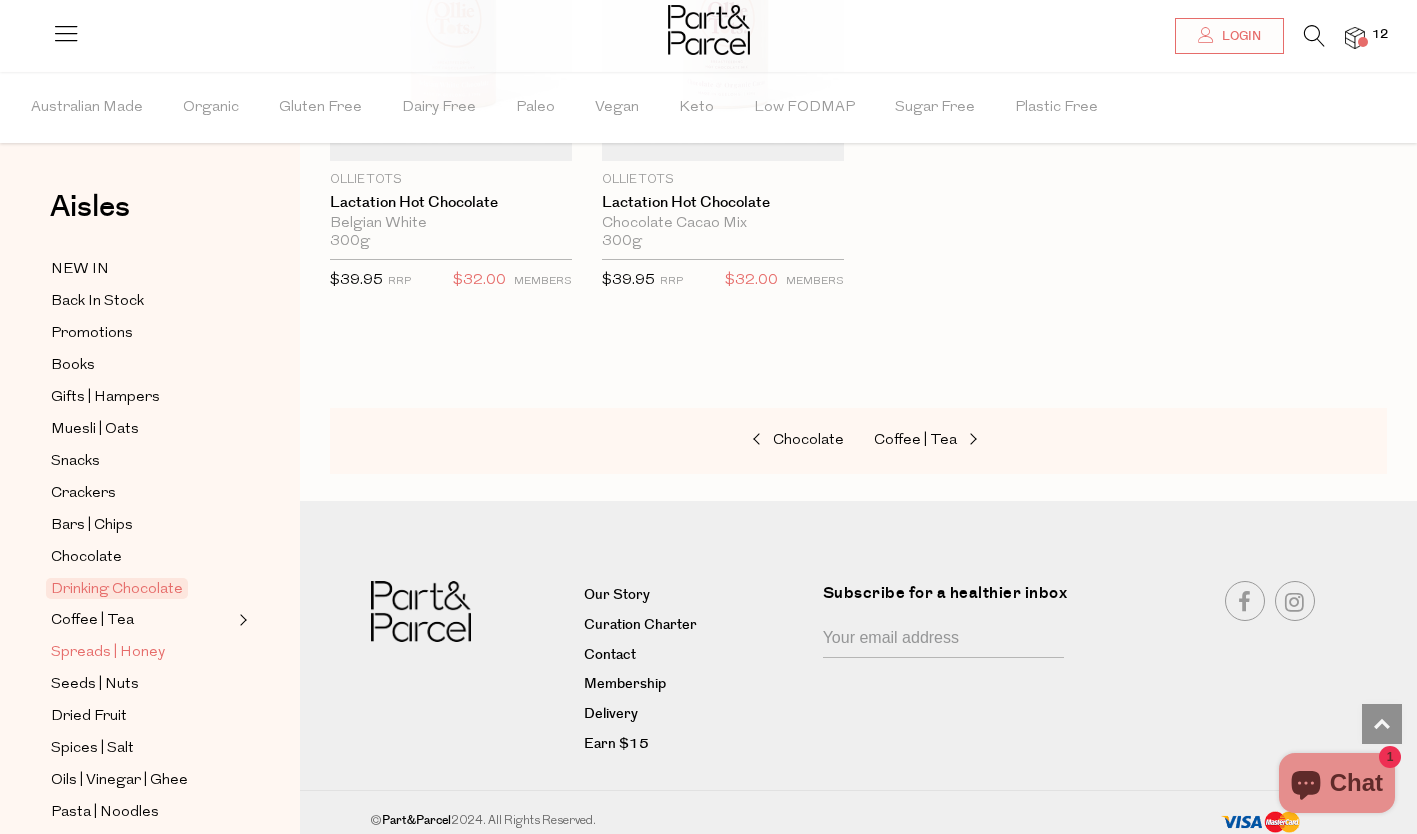 click on "Spreads | Honey" at bounding box center [108, 653] 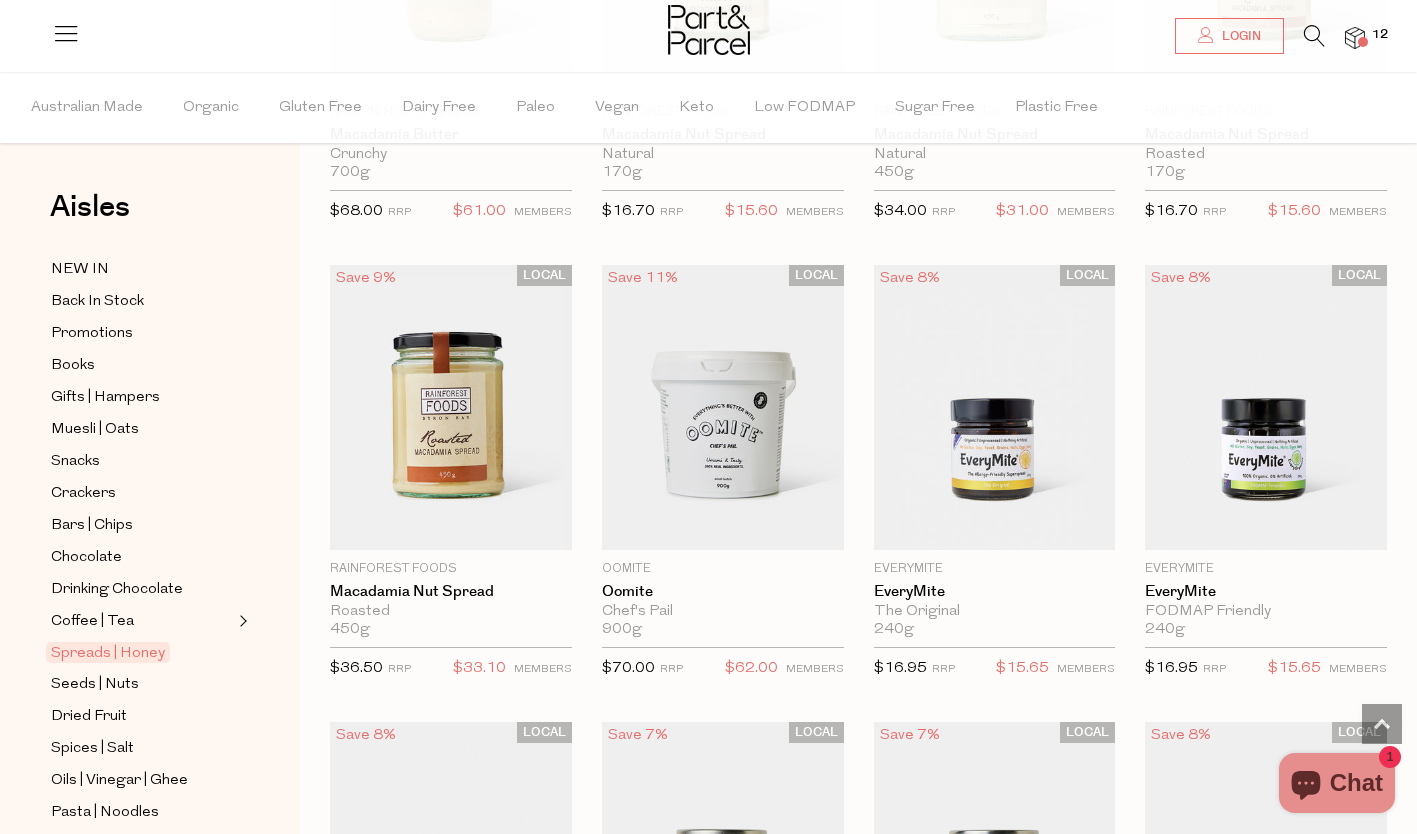 scroll, scrollTop: 3196, scrollLeft: 0, axis: vertical 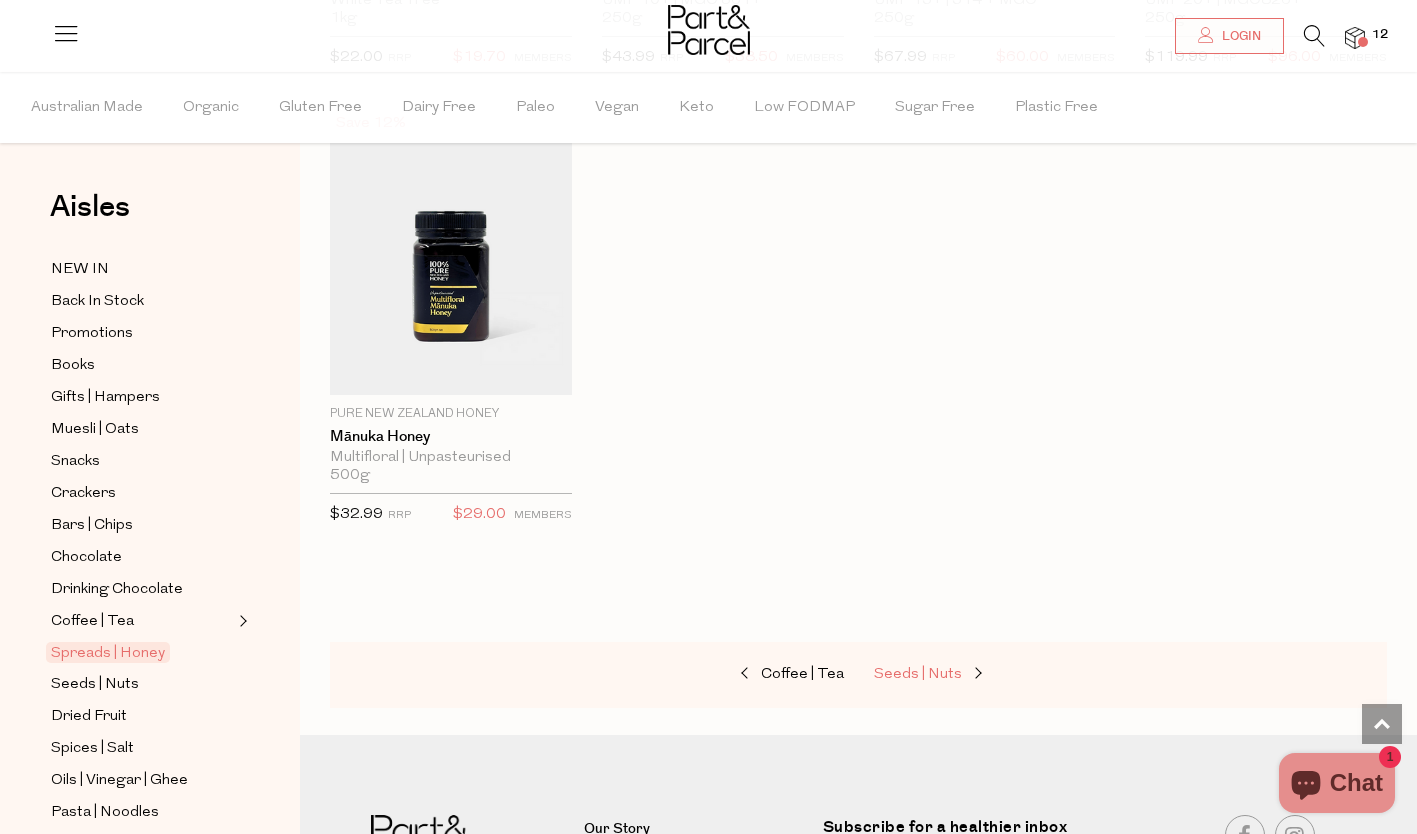 click on "Seeds | Nuts" at bounding box center (918, 674) 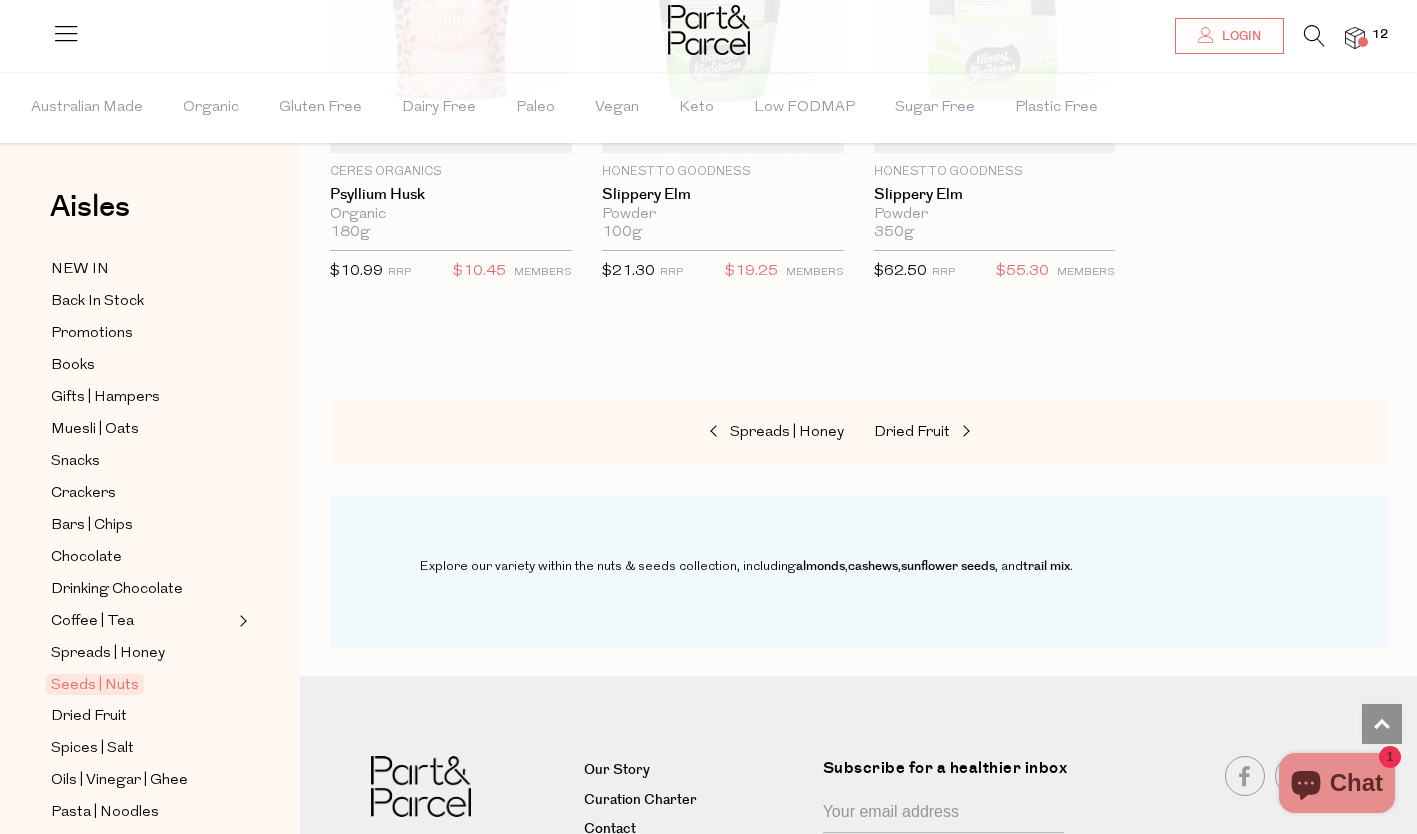 scroll, scrollTop: 5428, scrollLeft: 0, axis: vertical 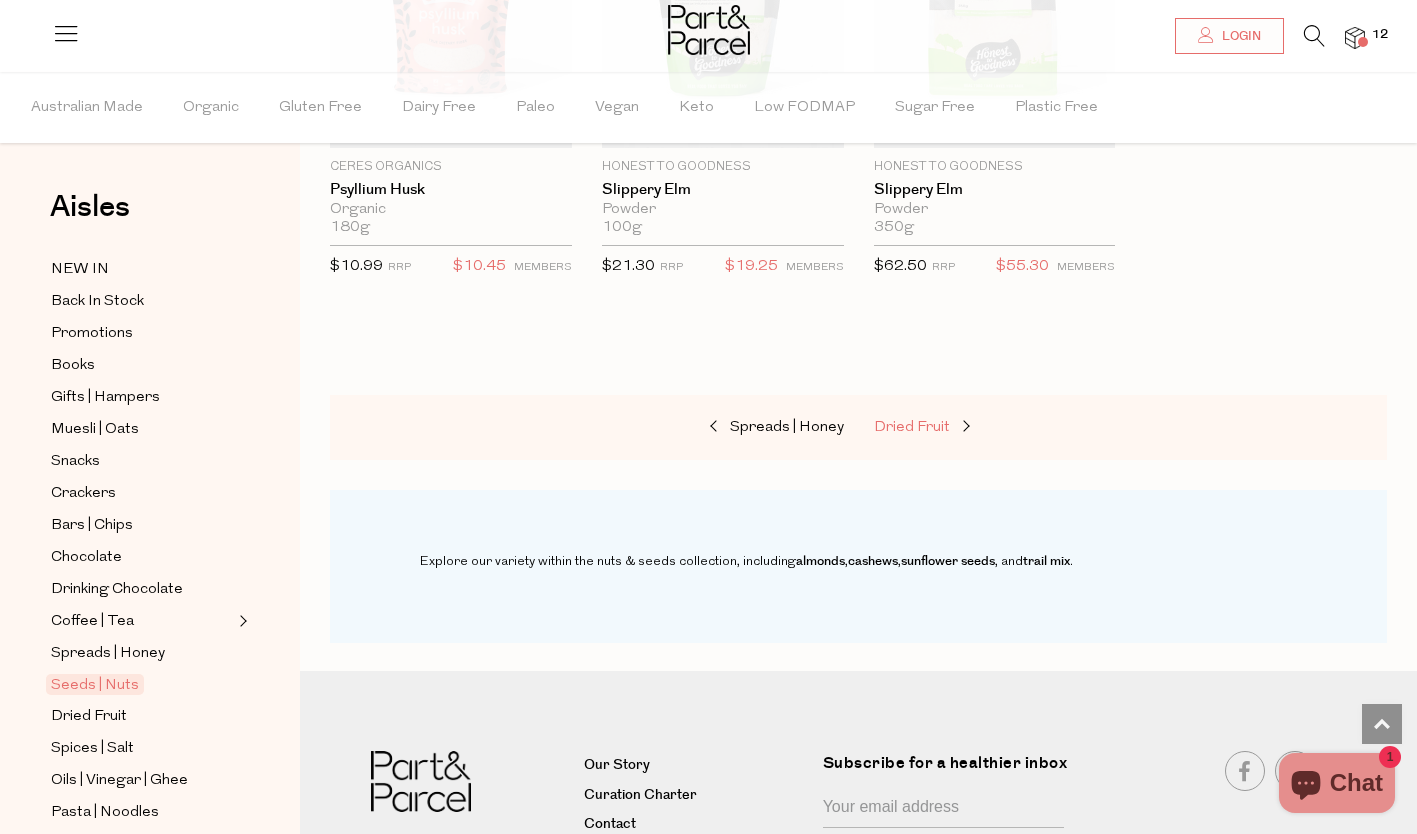 click on "Dried Fruit" at bounding box center (912, 427) 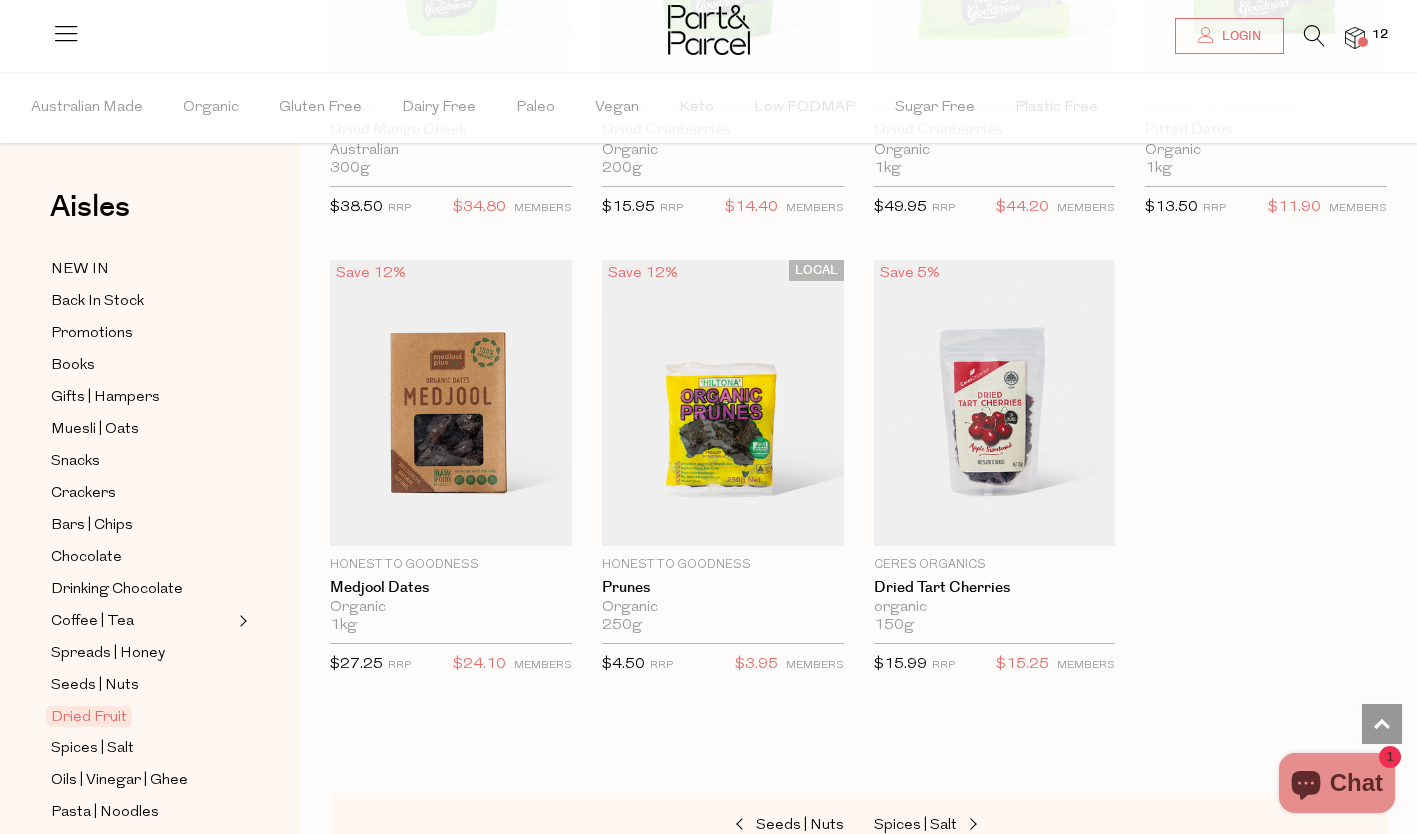 scroll, scrollTop: 1304, scrollLeft: 0, axis: vertical 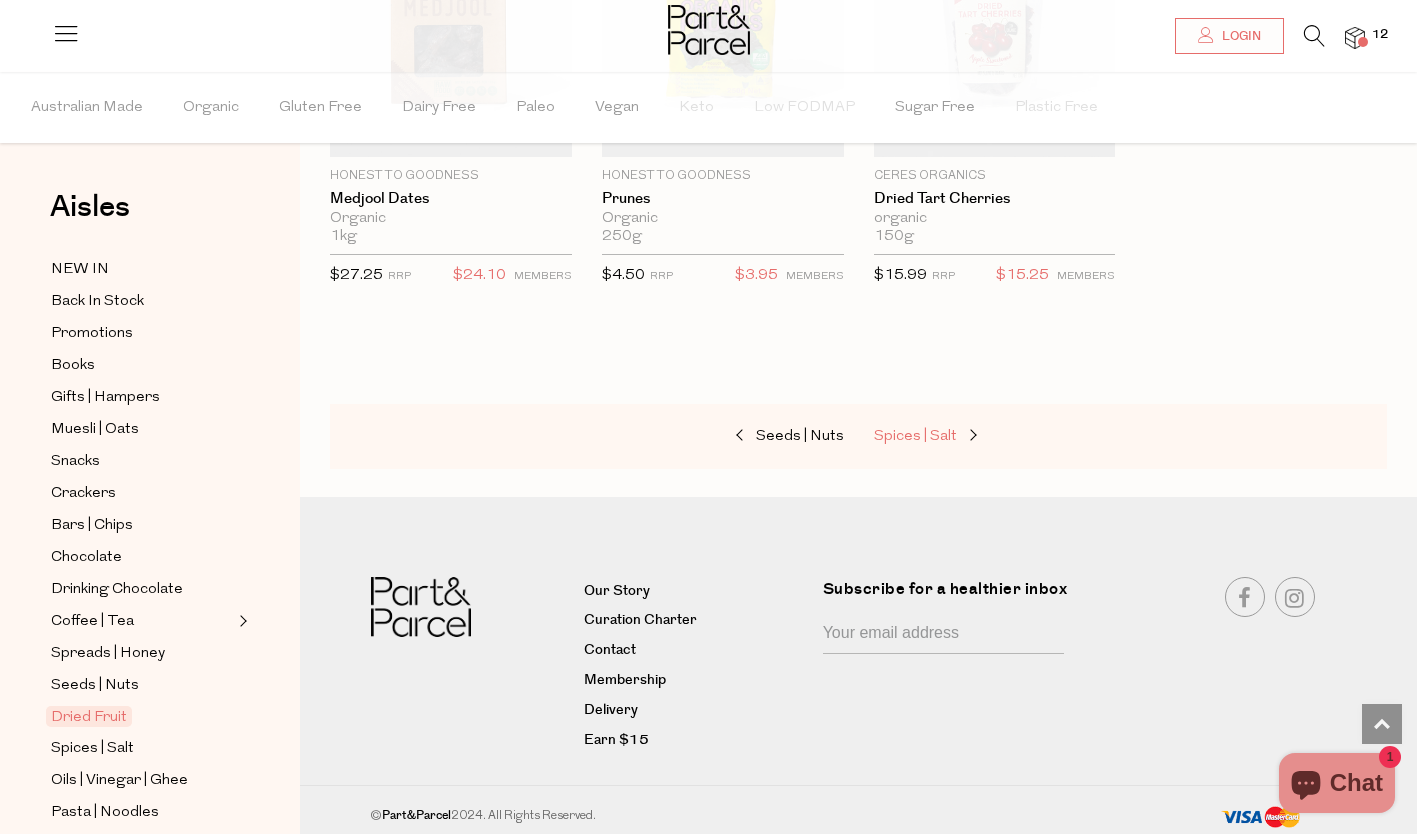 click on "Spices | Salt" at bounding box center [974, 437] 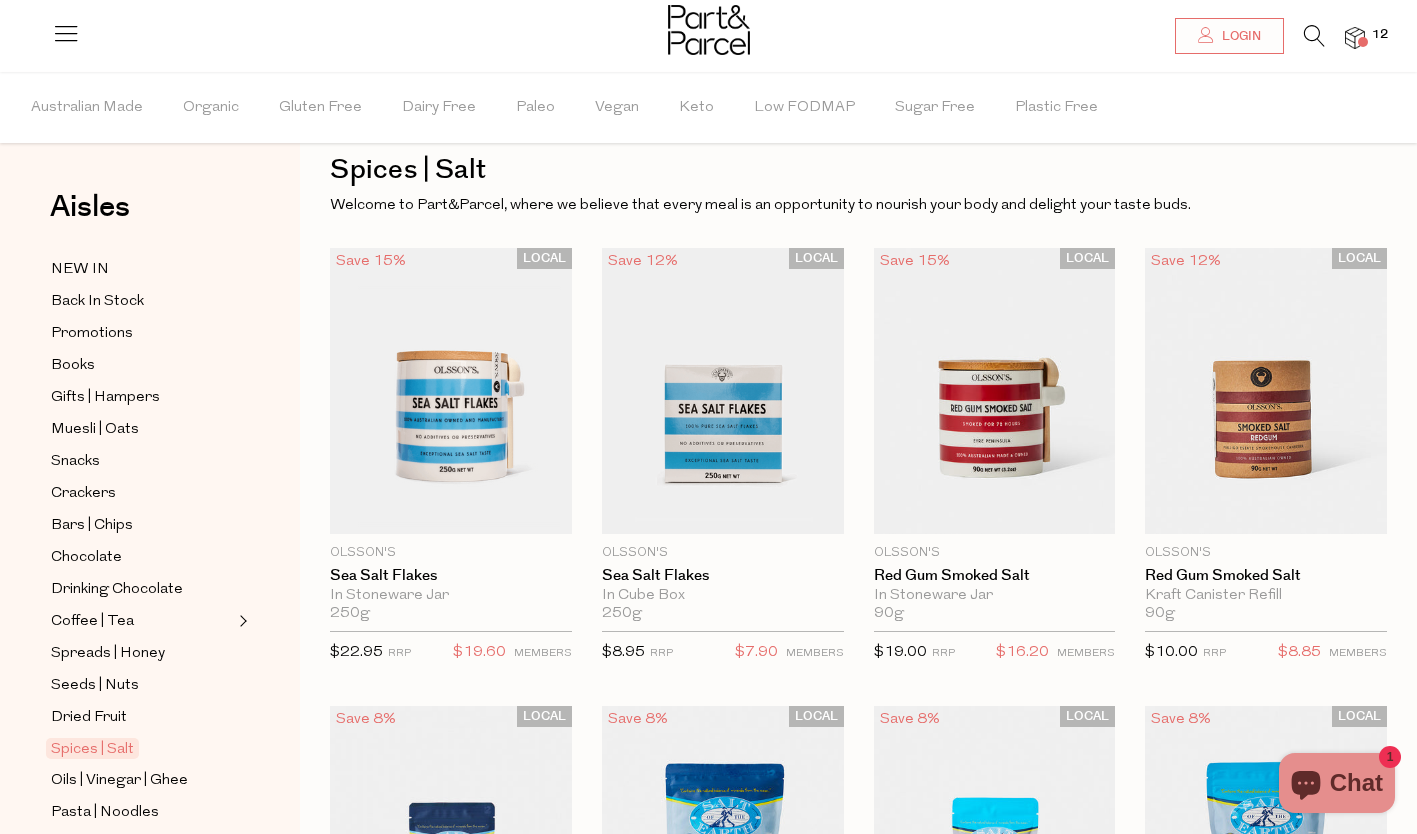 scroll, scrollTop: 39, scrollLeft: 0, axis: vertical 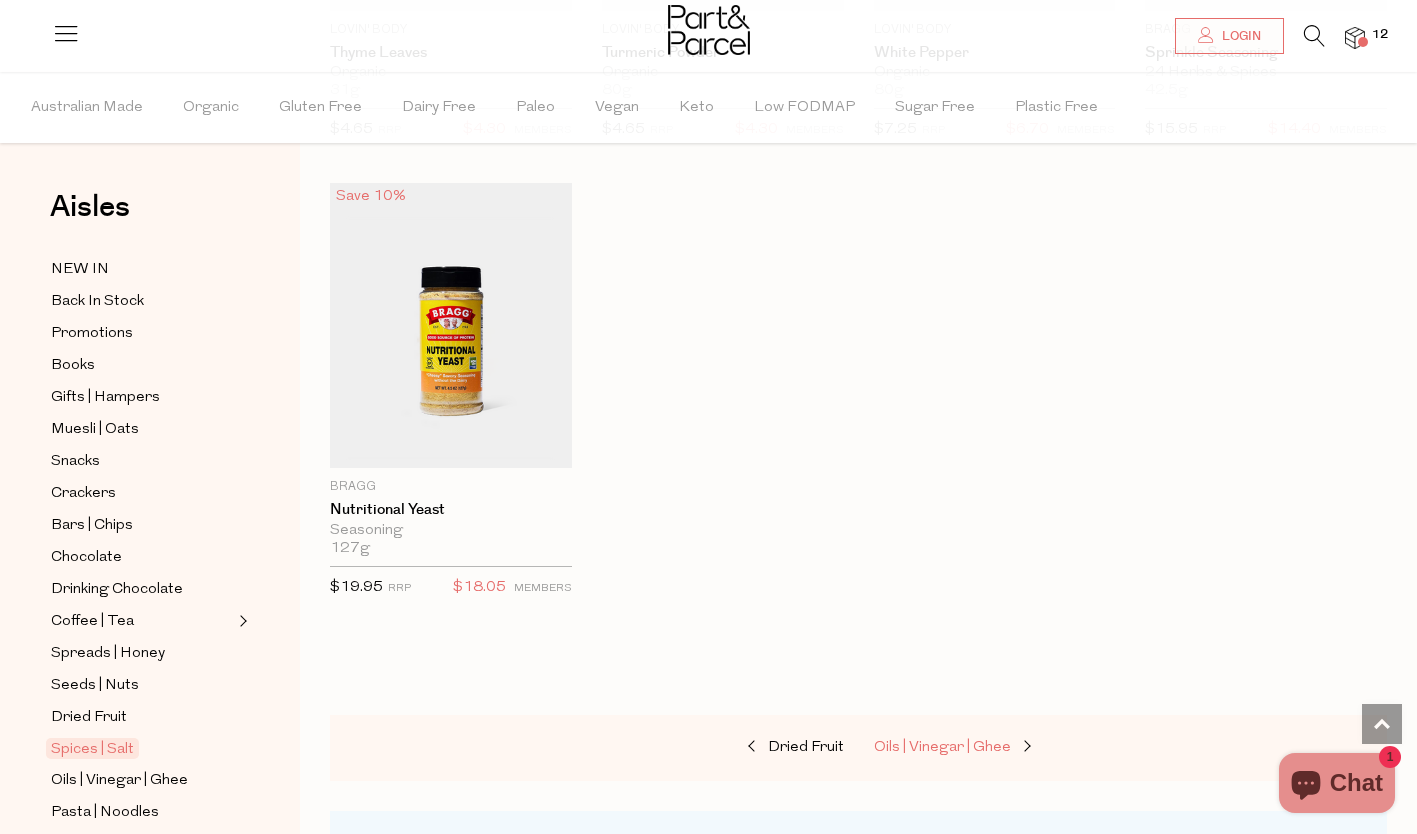 click on "Oils | Vinegar | Ghee" at bounding box center [942, 747] 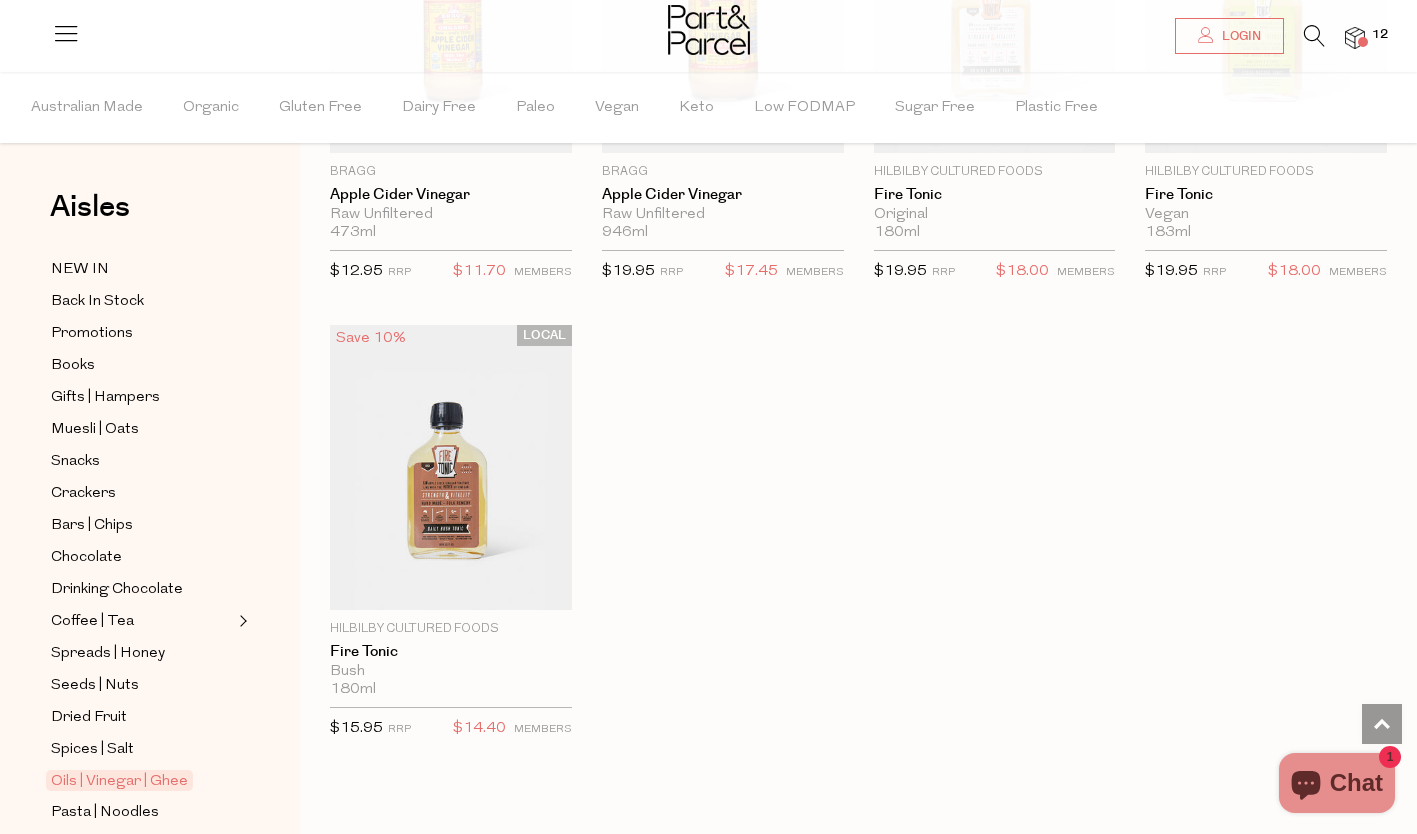 scroll, scrollTop: 5406, scrollLeft: 0, axis: vertical 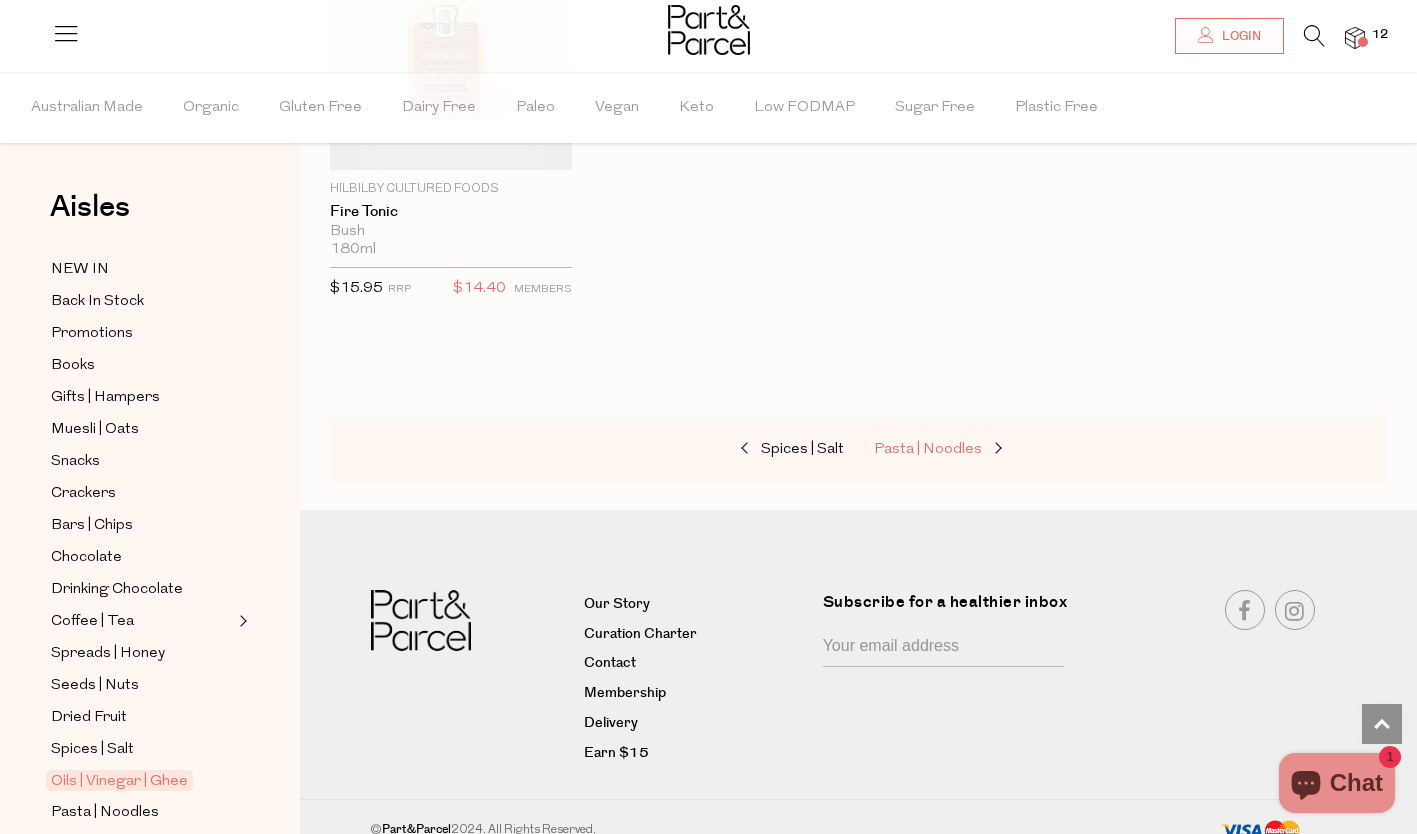 click on "Pasta | Noodles" at bounding box center [928, 449] 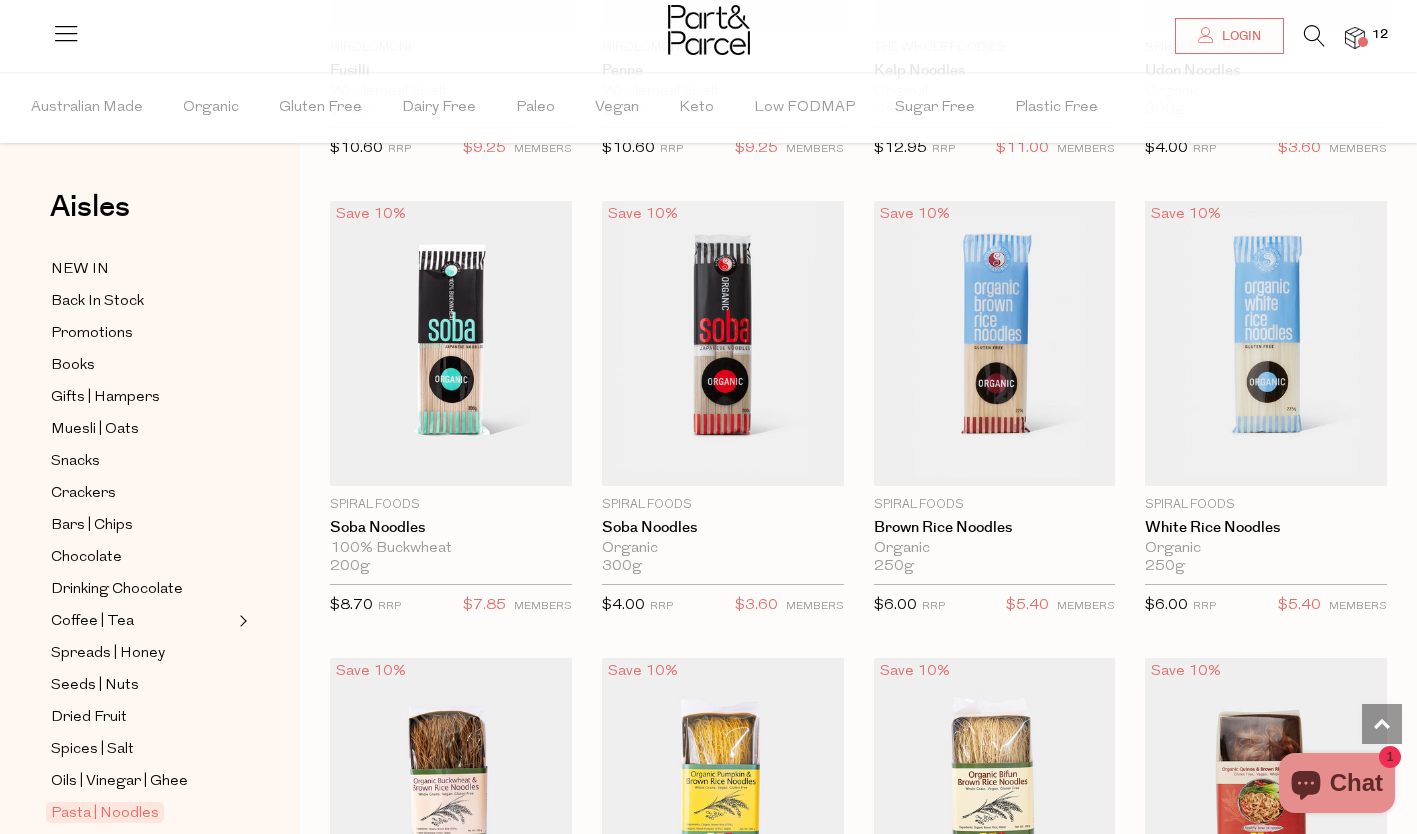 scroll, scrollTop: 4183, scrollLeft: 0, axis: vertical 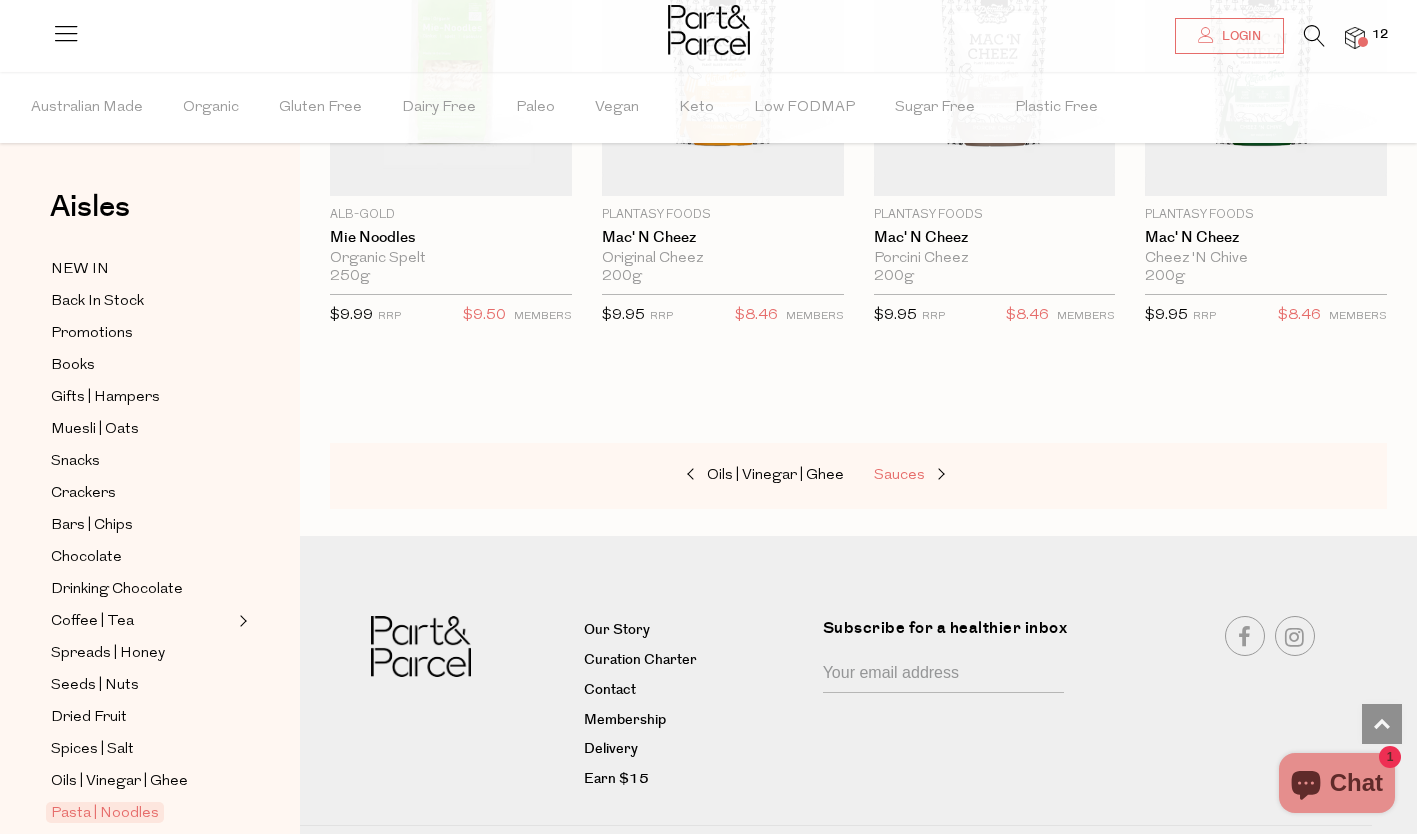 click on "Sauces" at bounding box center [899, 475] 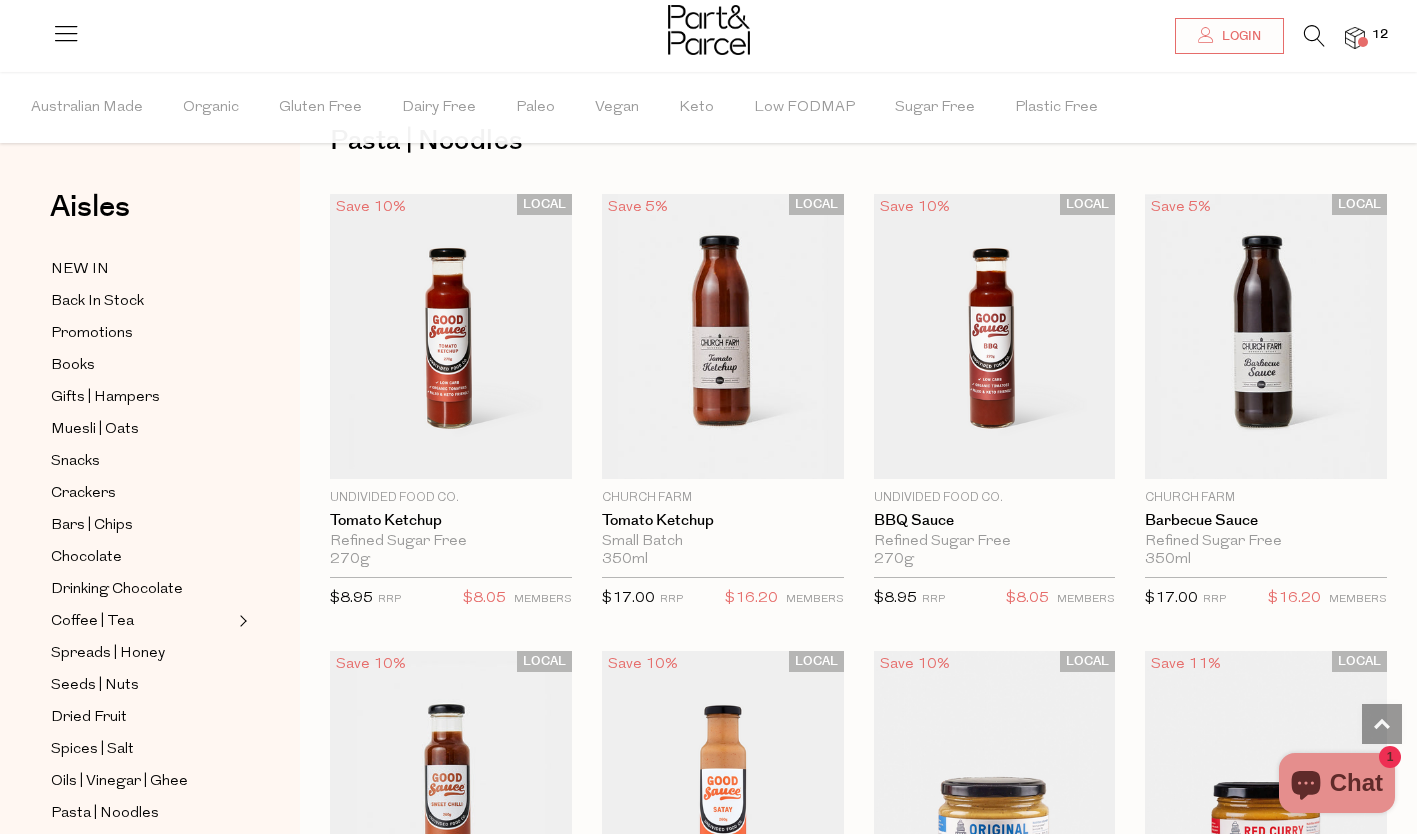 scroll, scrollTop: 0, scrollLeft: 0, axis: both 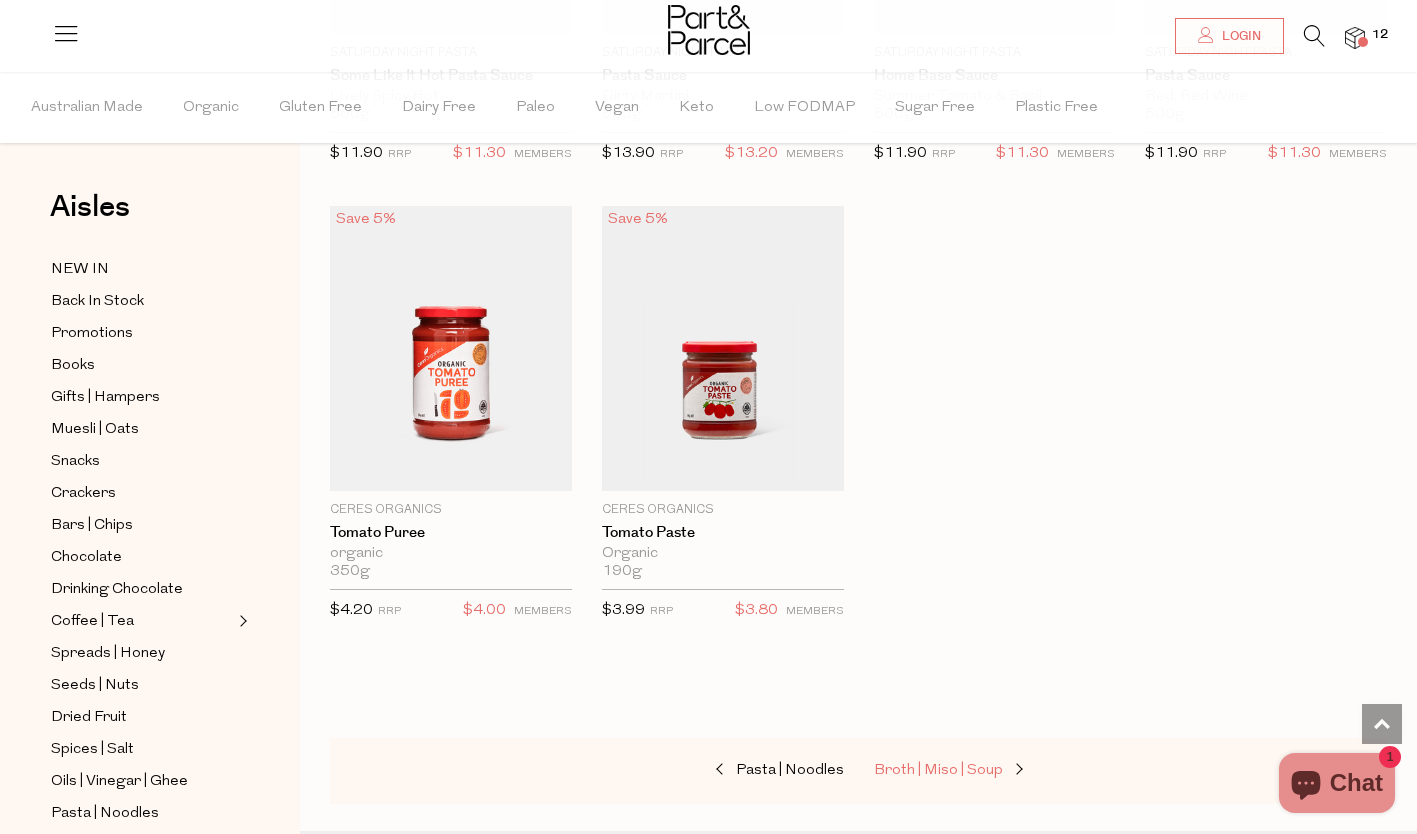 click on "Broth | Miso | Soup" at bounding box center (938, 770) 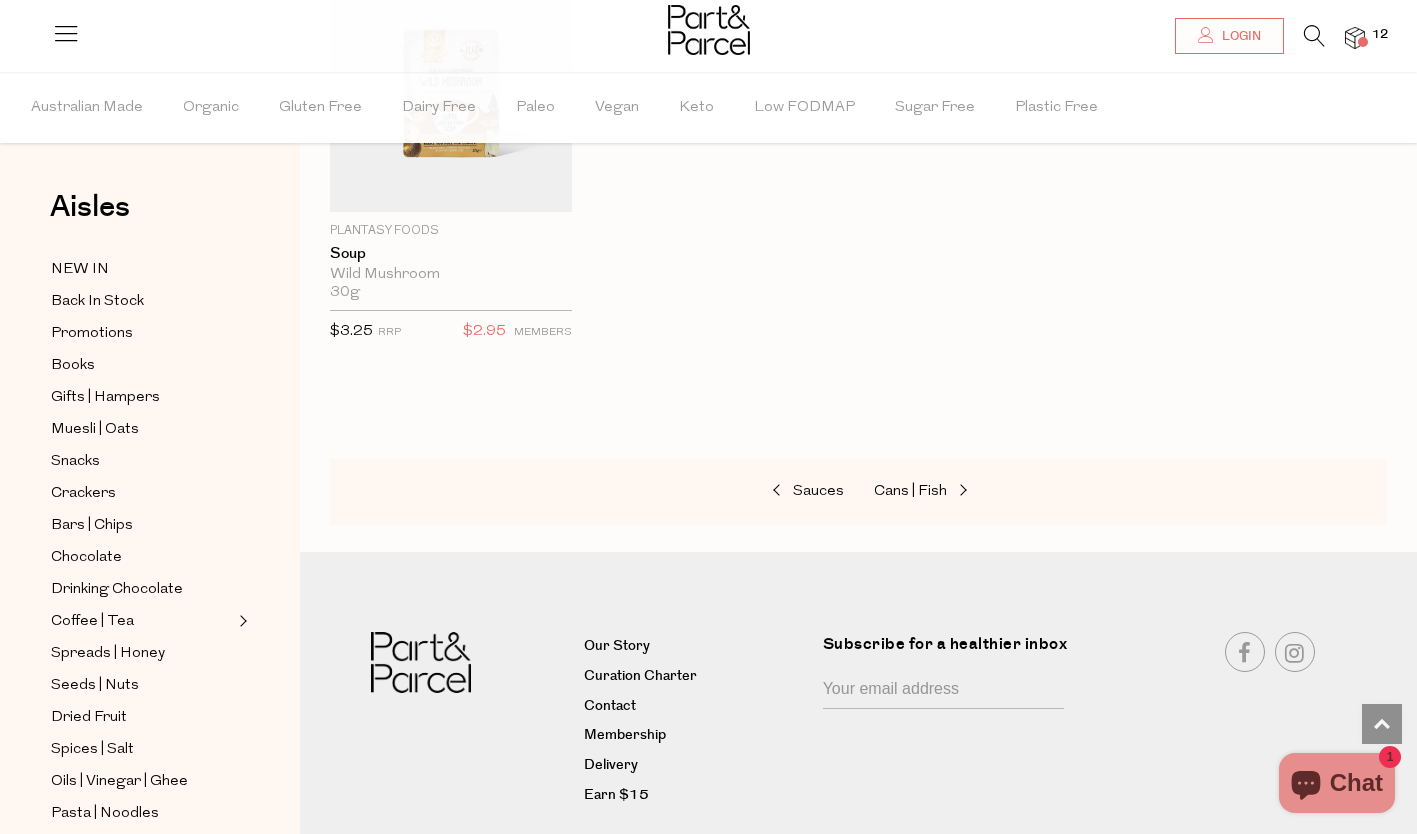 scroll, scrollTop: 3994, scrollLeft: 0, axis: vertical 